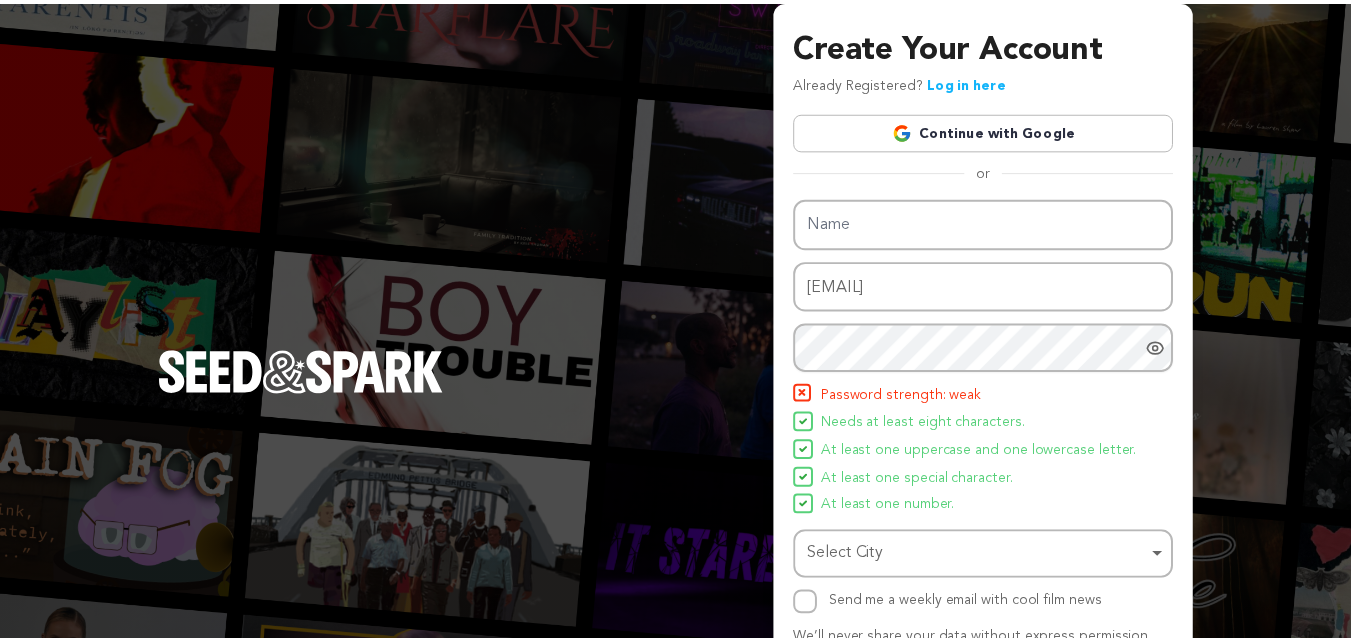 scroll, scrollTop: 0, scrollLeft: 0, axis: both 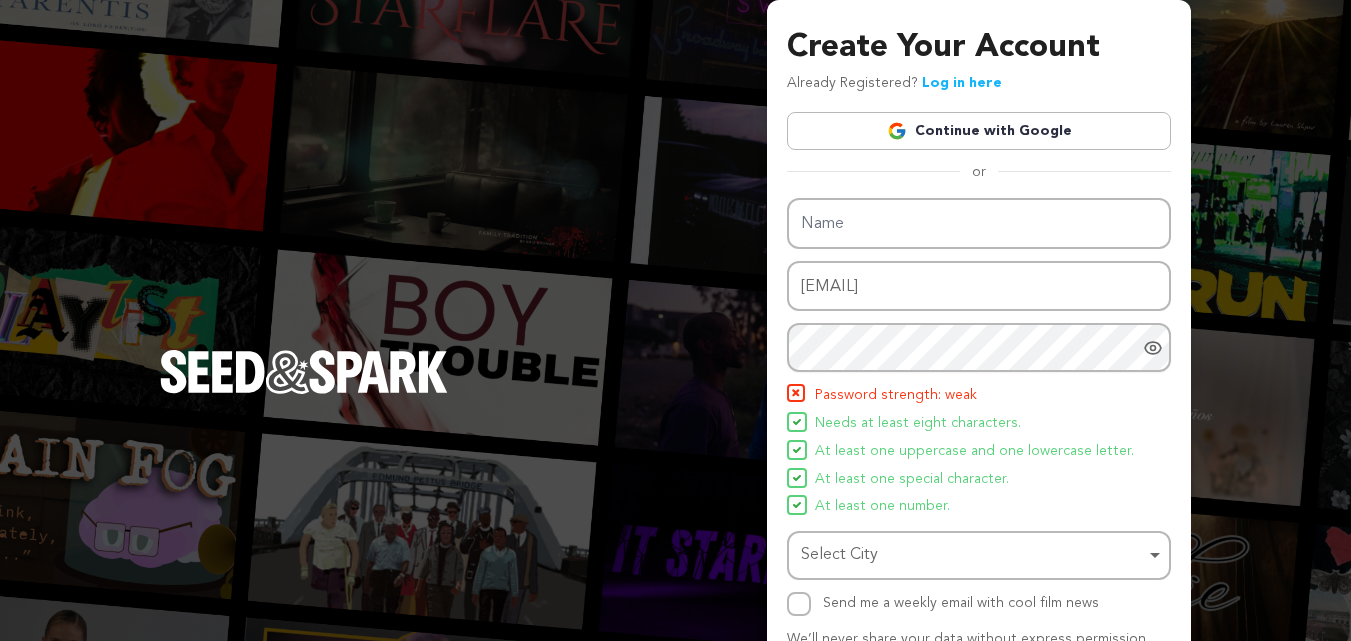 type on "[FIRST] [LAST]" 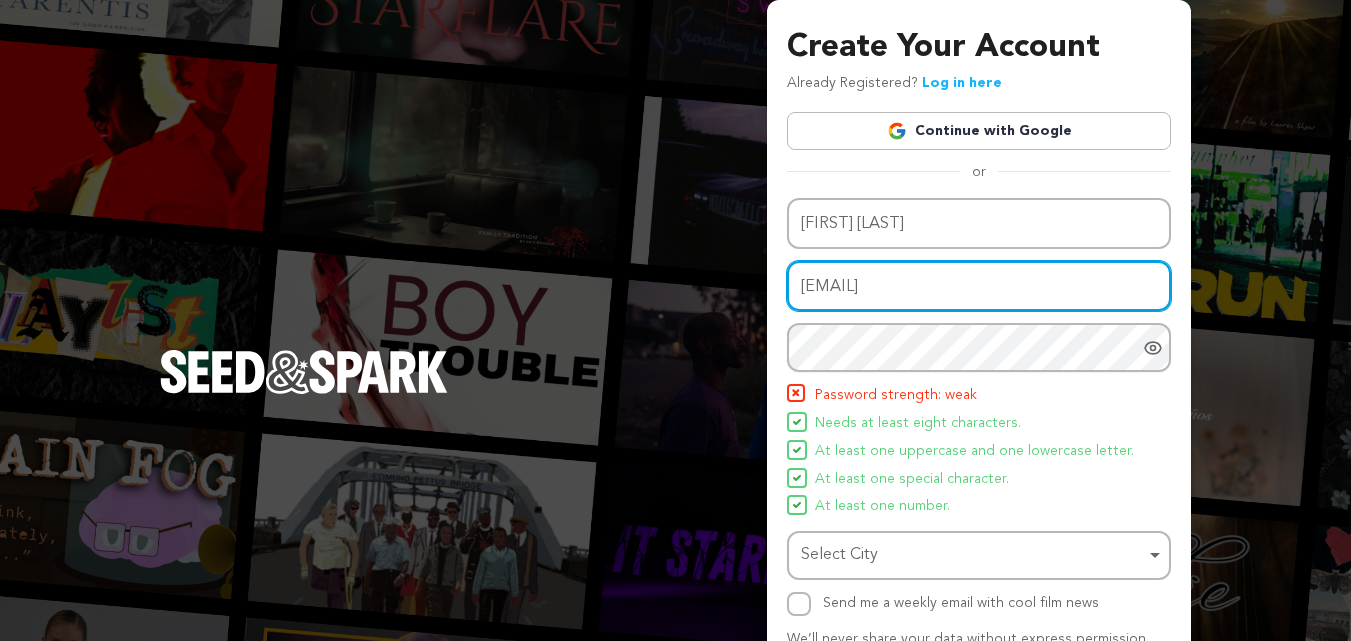 drag, startPoint x: 1115, startPoint y: 281, endPoint x: 793, endPoint y: 280, distance: 322.00156 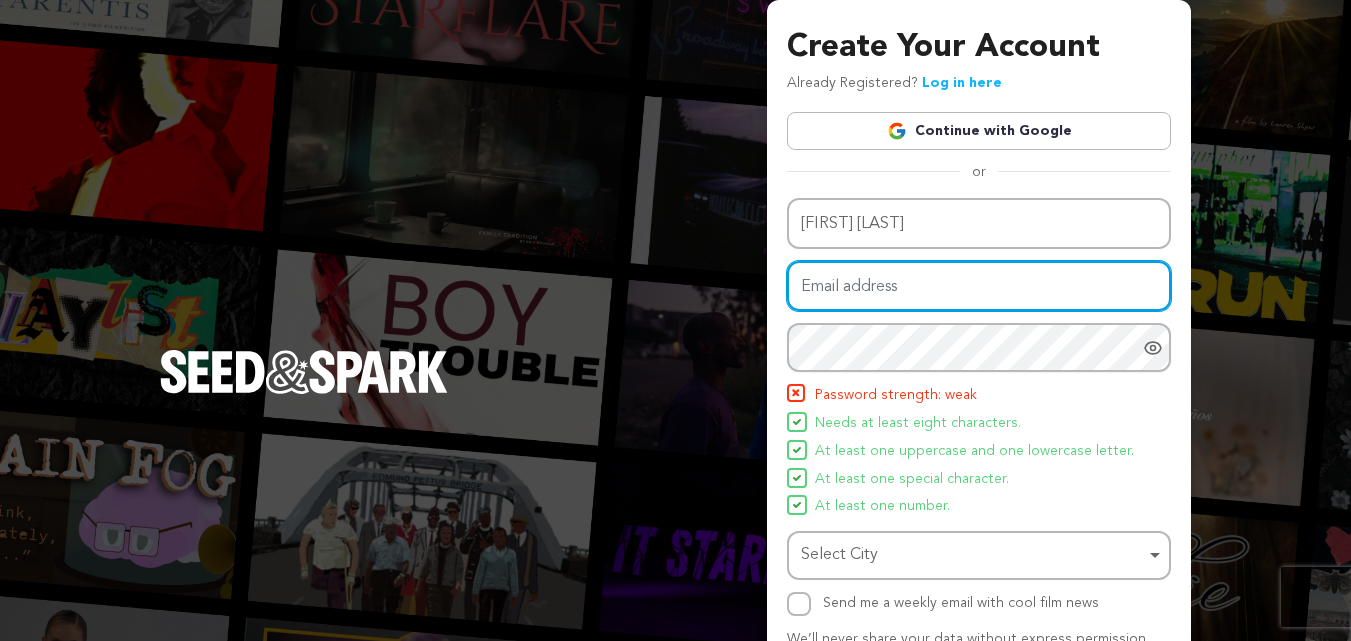 type on "[EMAIL]" 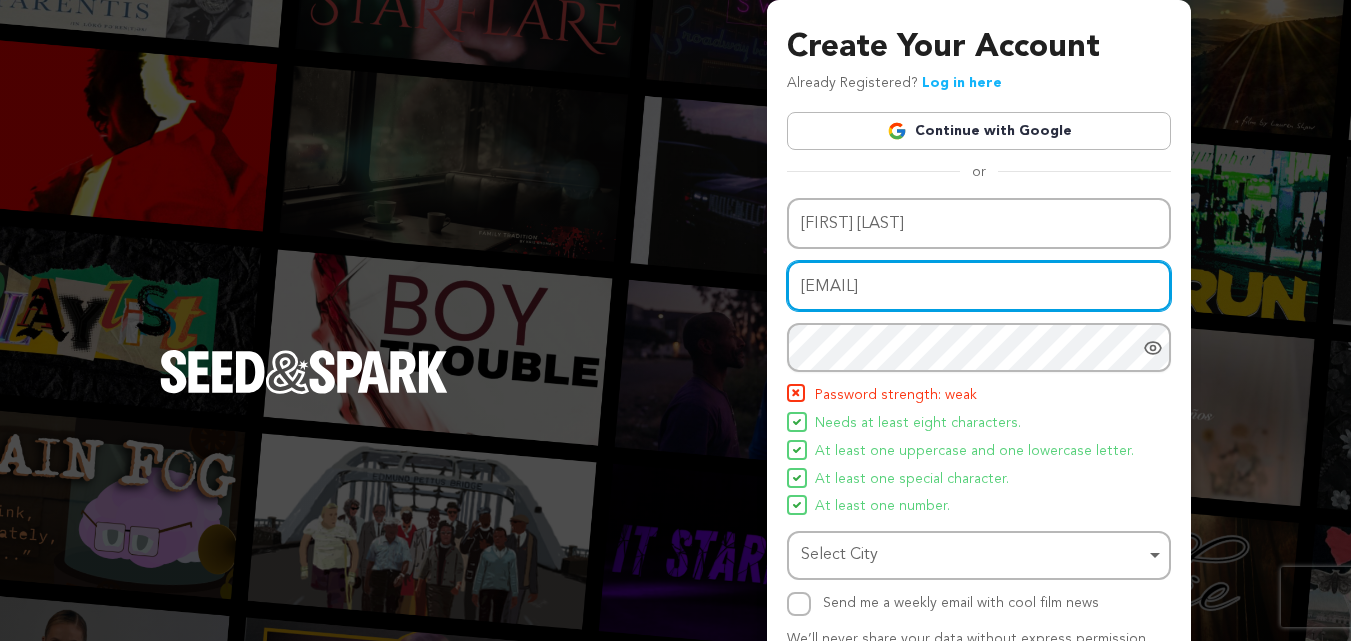 drag, startPoint x: 1092, startPoint y: 292, endPoint x: 778, endPoint y: 304, distance: 314.22922 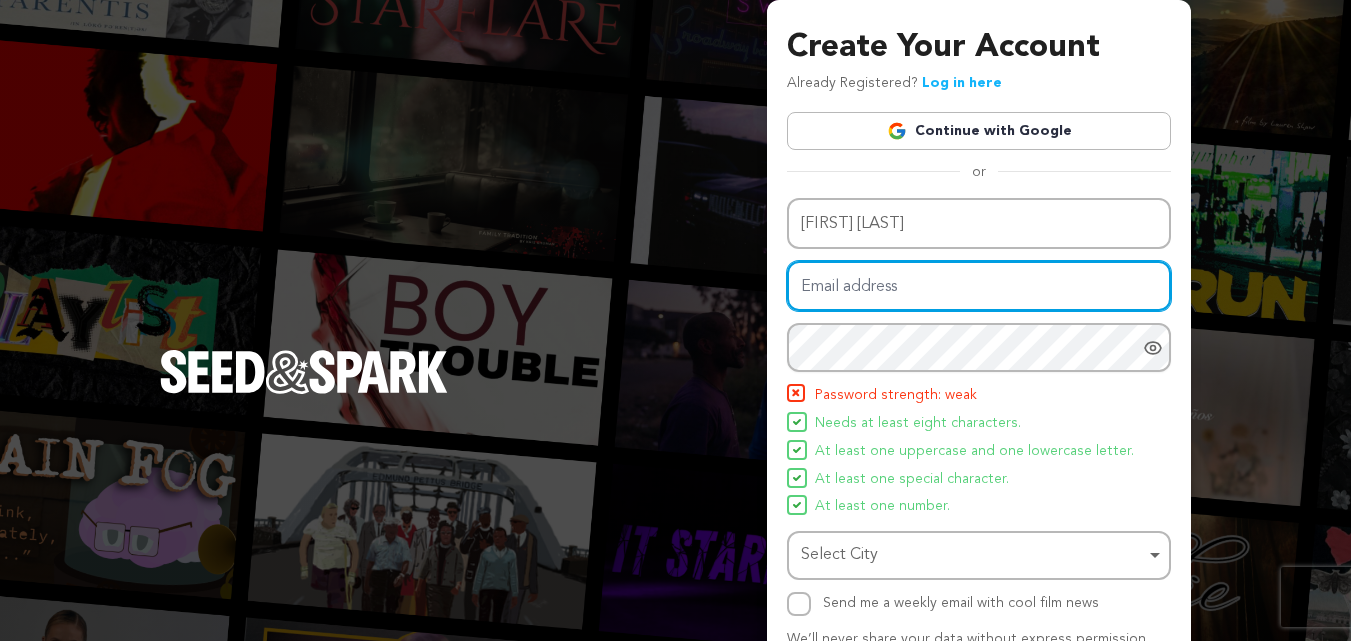 paste on "[EMAIL]" 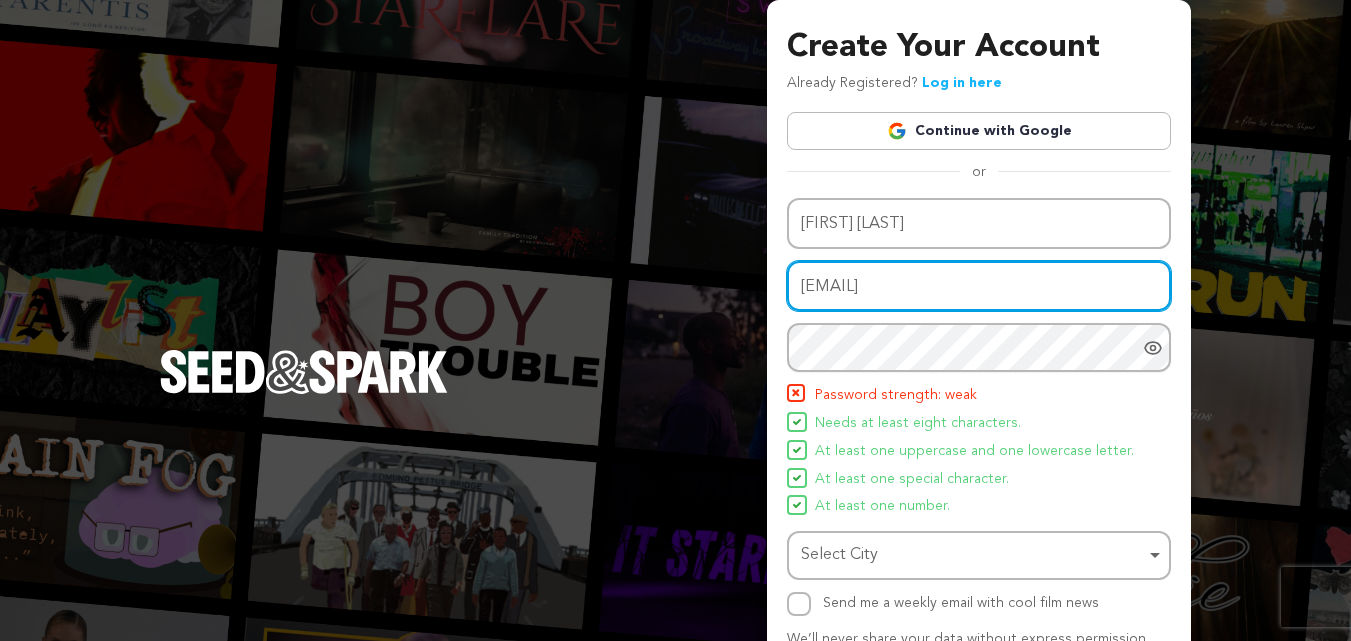 type on "[EMAIL]" 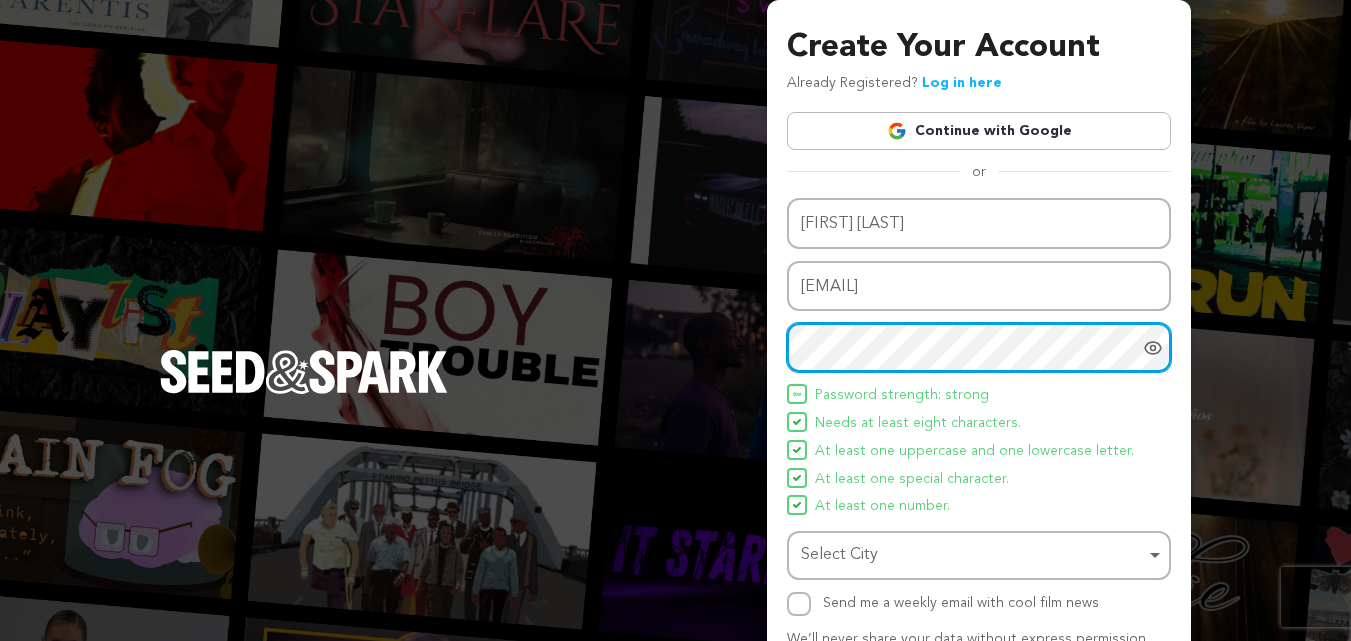 click on "Select City Remove item" at bounding box center (973, 555) 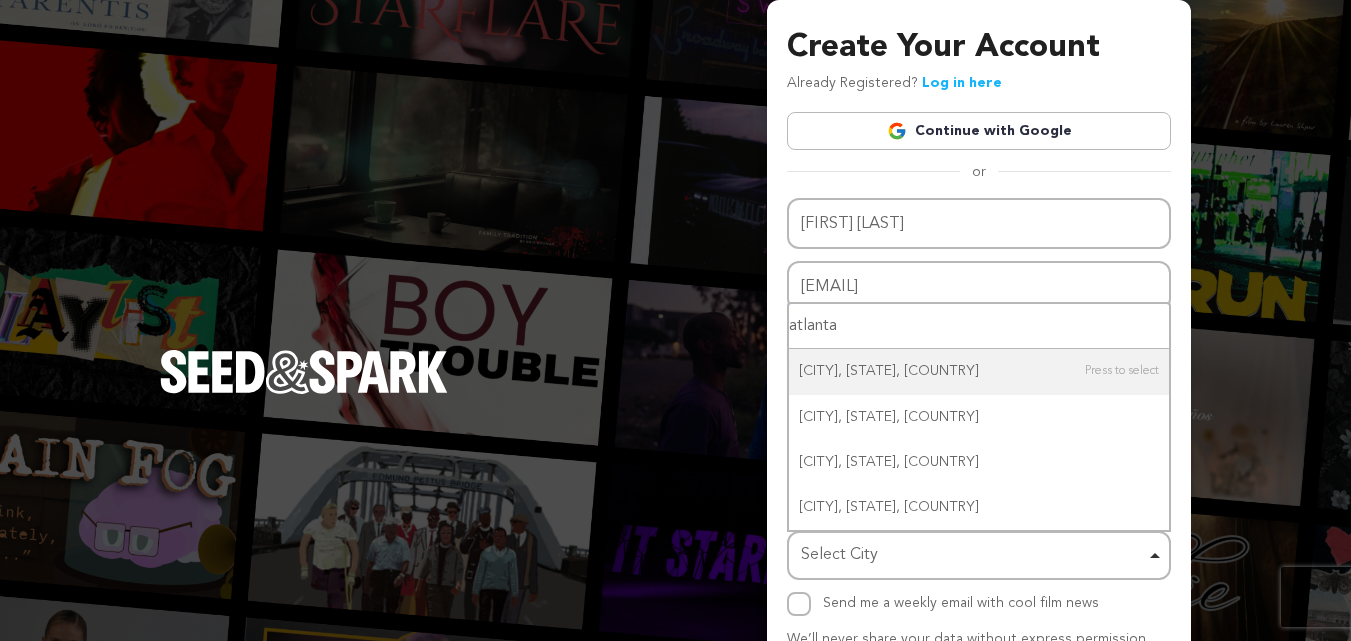 type on "atlanta" 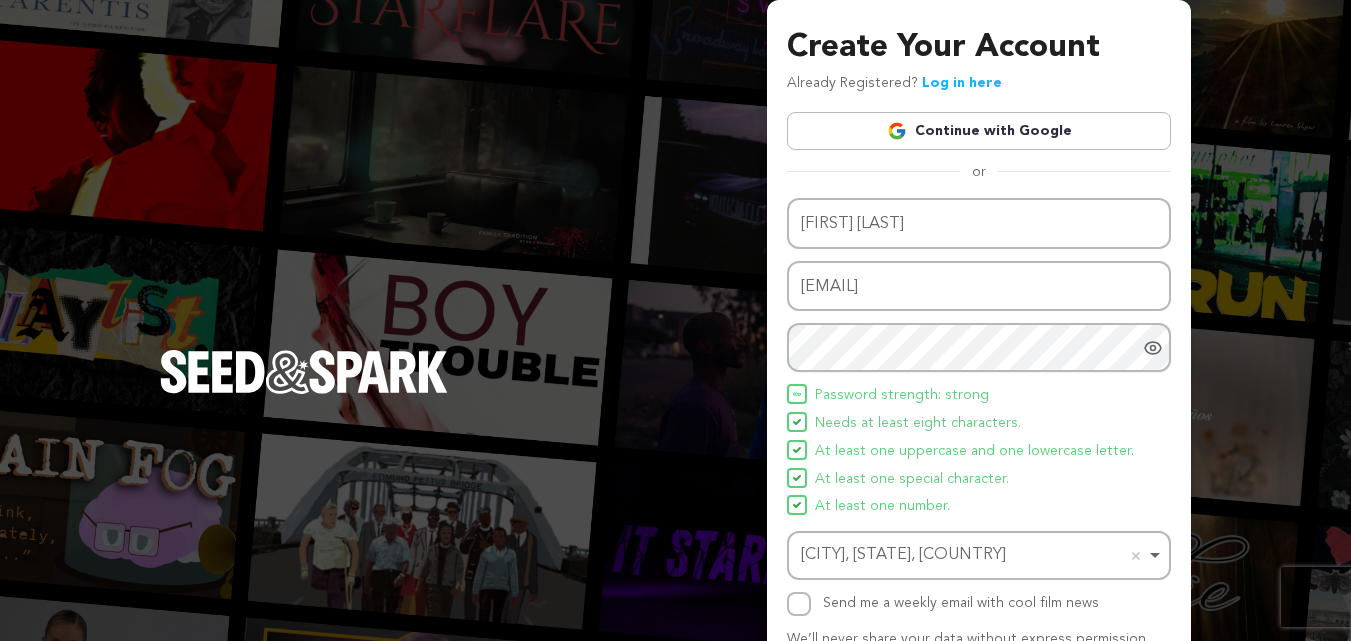 type 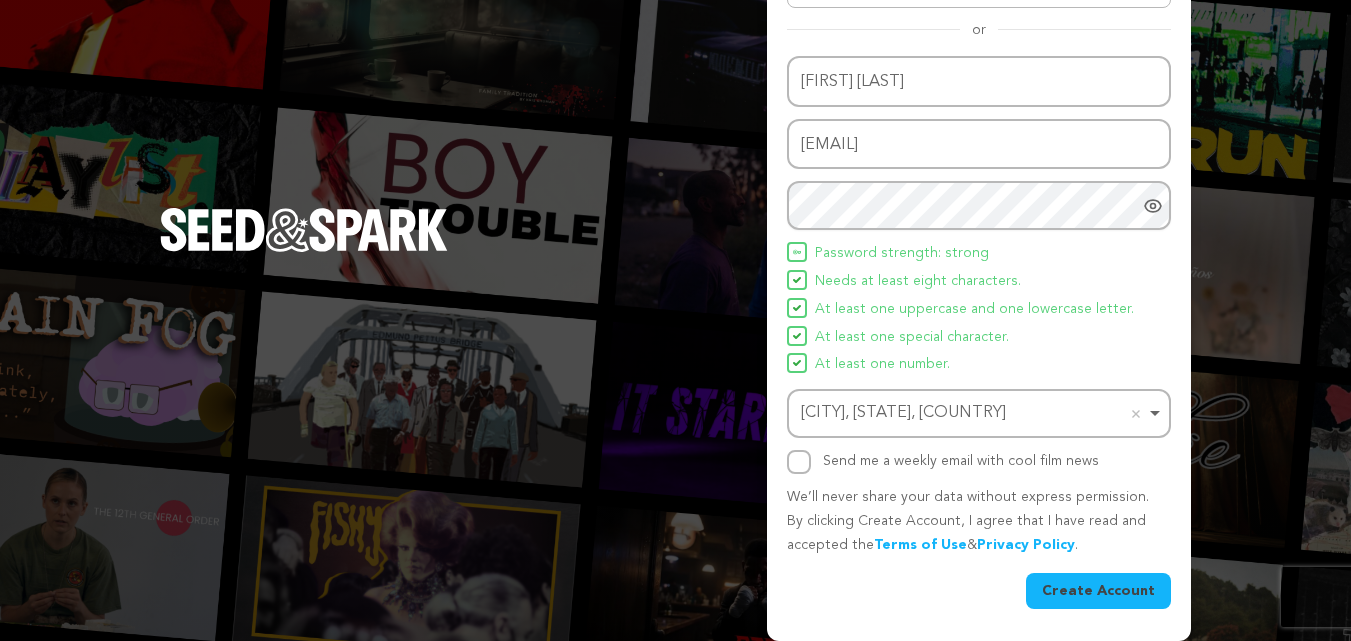 scroll, scrollTop: 141, scrollLeft: 0, axis: vertical 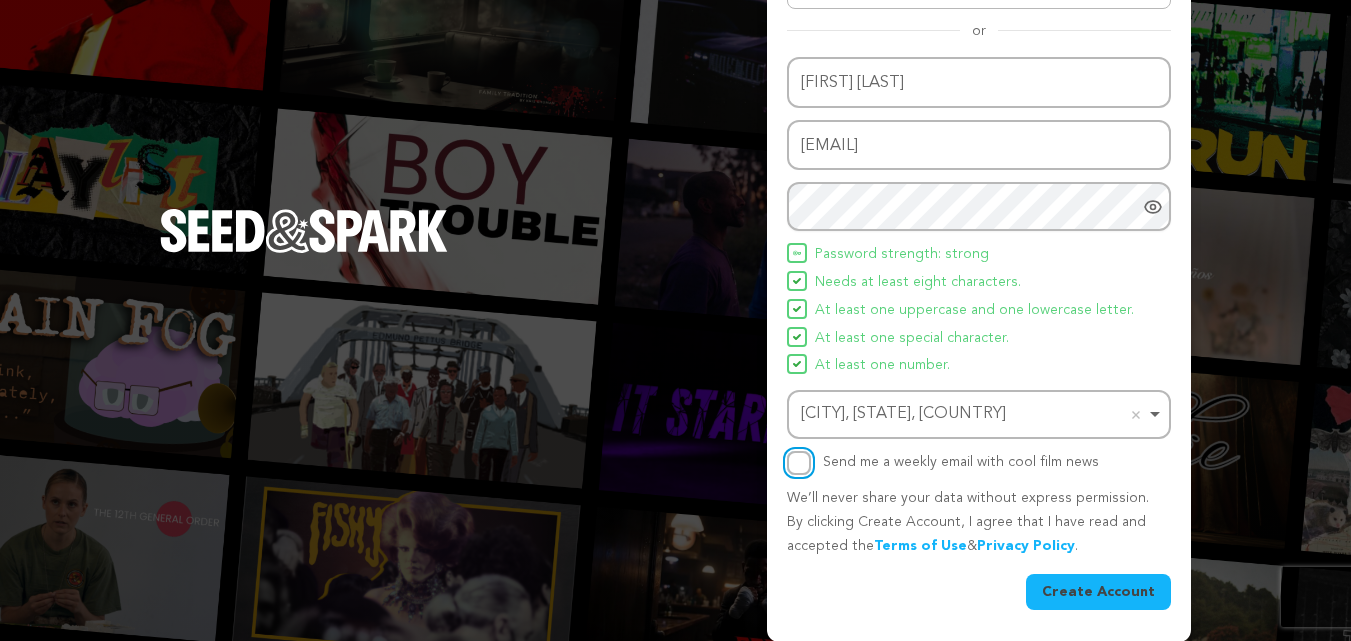click on "Send me a weekly email with cool film news" at bounding box center (799, 463) 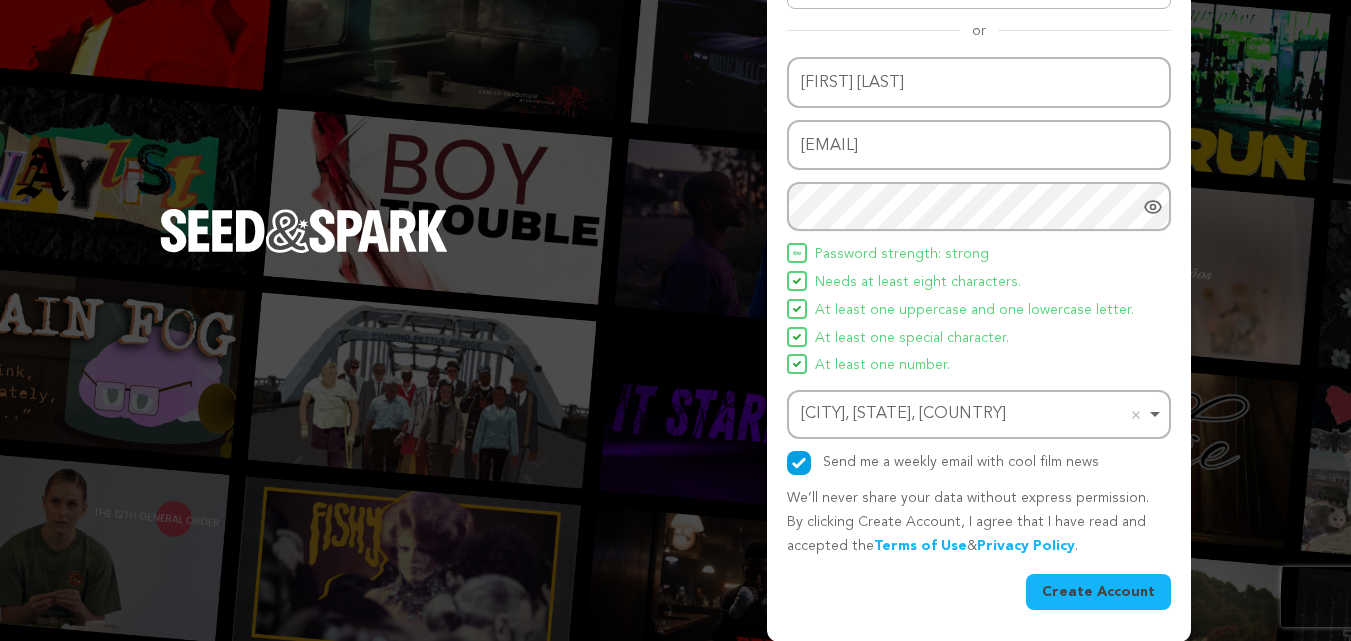 click on "Name
Sav Rodgers
Email address
egotabbuy@kpay.be
Password
Password must have at least 8 characters.
Password must have at least one uppercase and one lowercase letter.
Password must have at least one special character.
Password must have at least one number.
Password strength: strong
Needs at least eight characters." at bounding box center (979, 334) 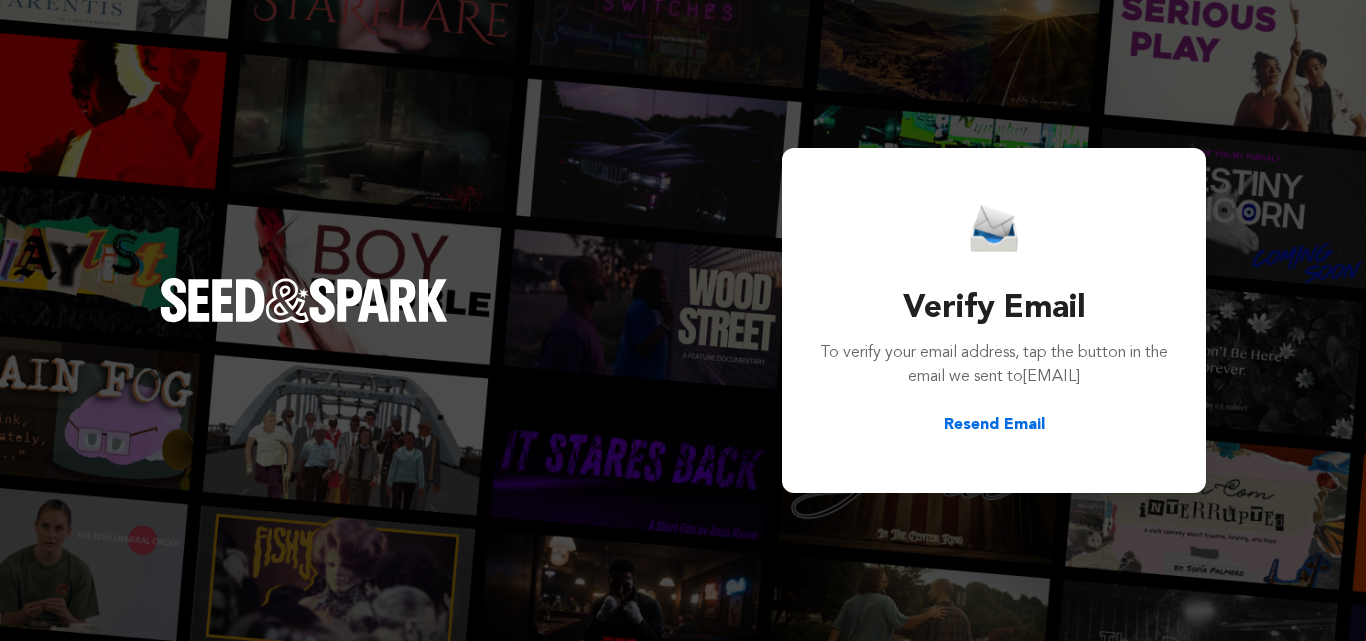 scroll, scrollTop: 0, scrollLeft: 0, axis: both 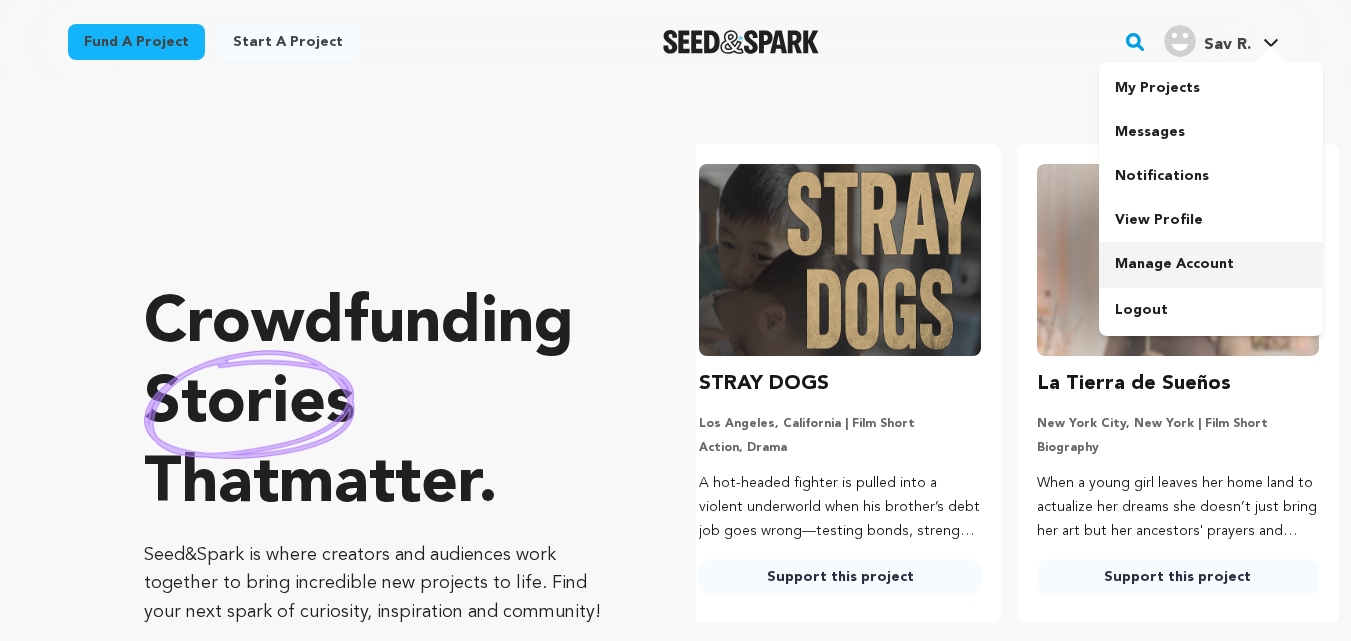 click on "Manage Account" at bounding box center [1211, 264] 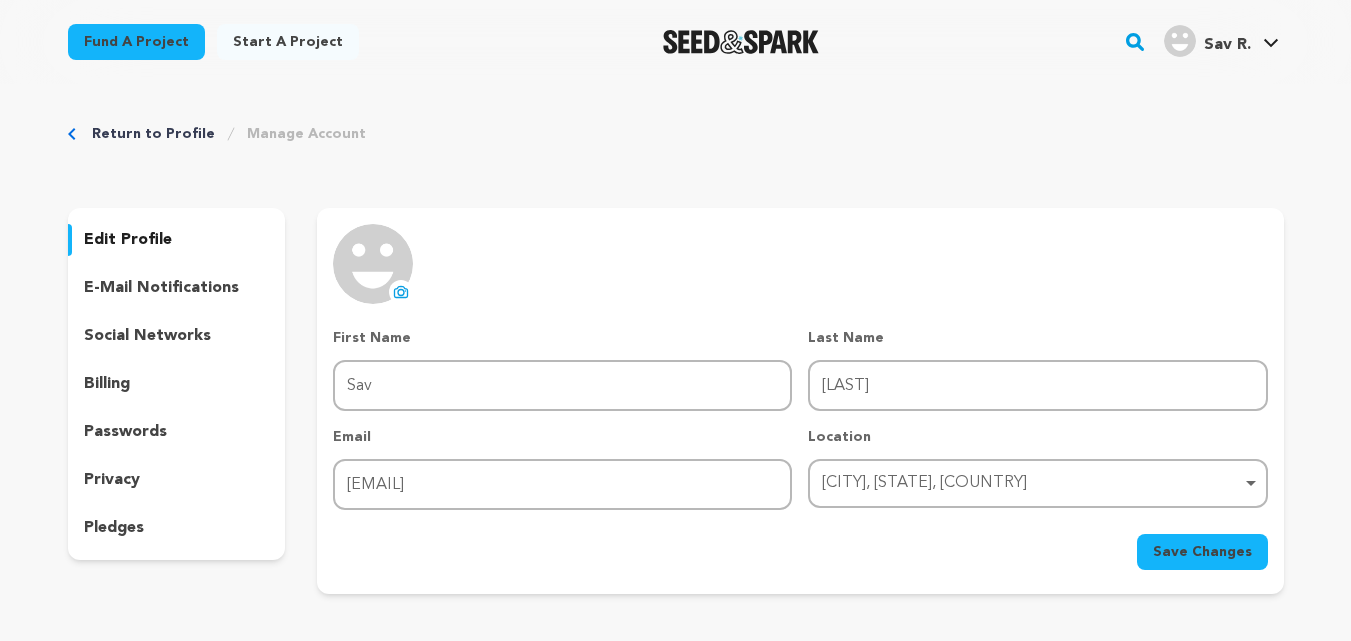 scroll, scrollTop: 0, scrollLeft: 0, axis: both 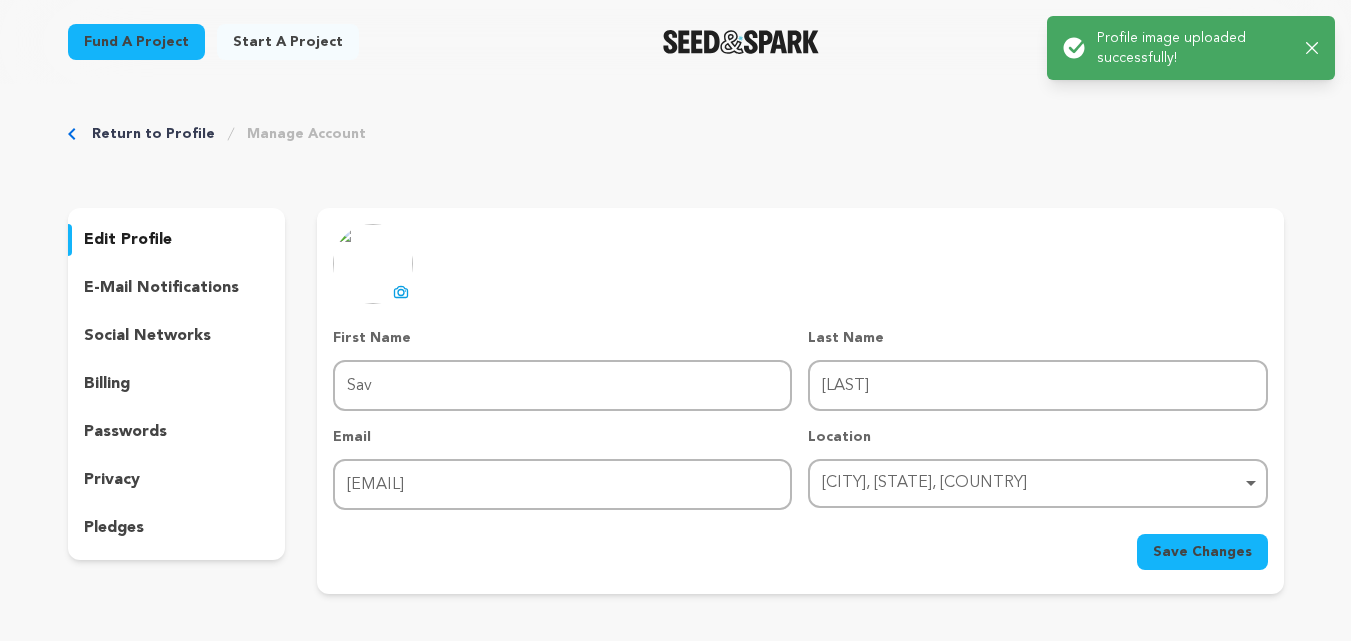 click on "Save Changes" at bounding box center (1202, 552) 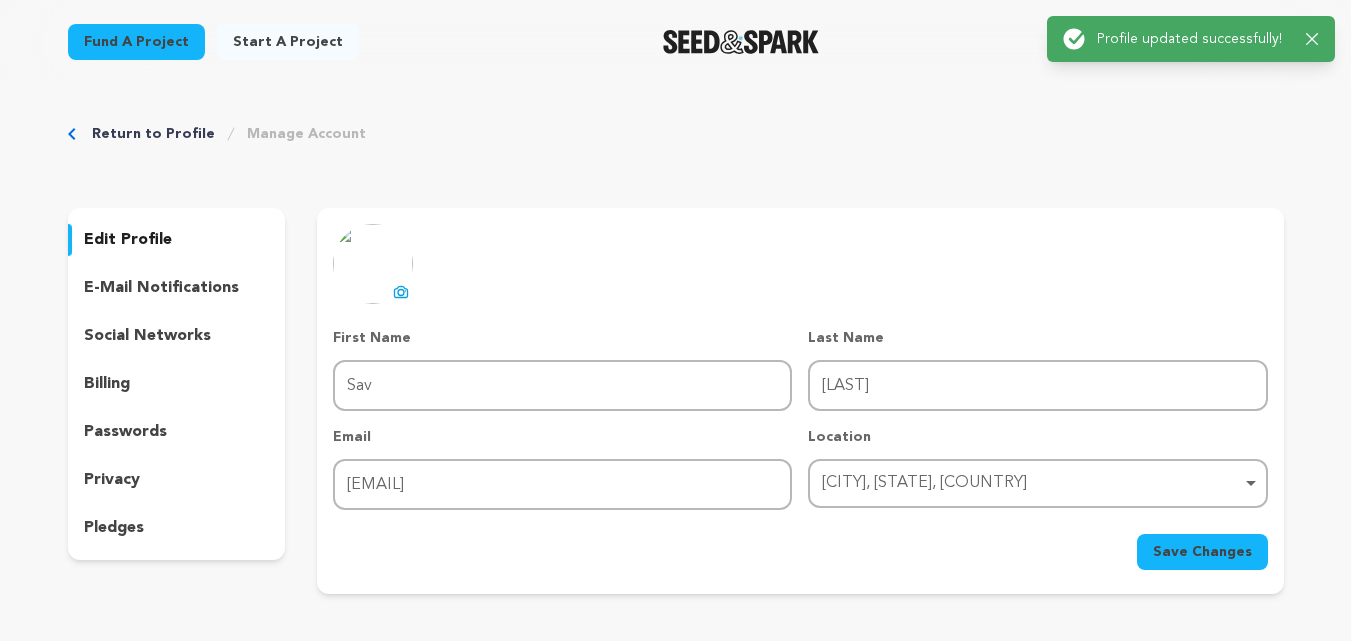click on "Fund a project" at bounding box center [136, 42] 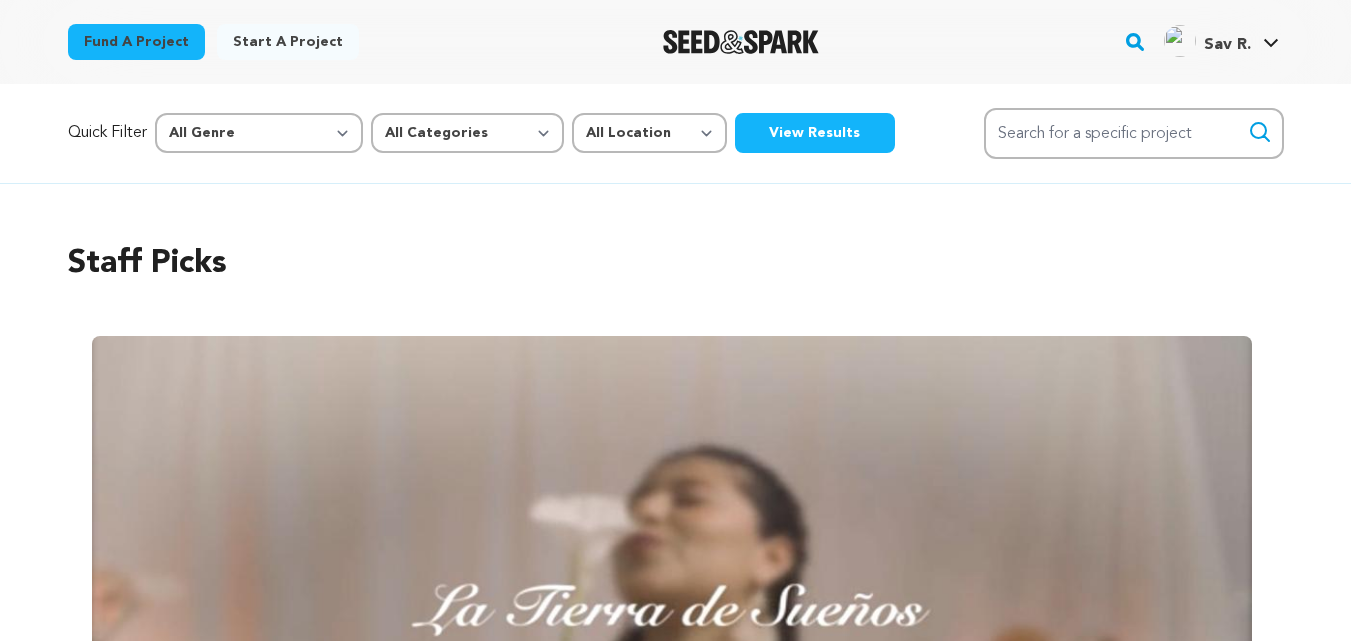 scroll, scrollTop: 0, scrollLeft: 0, axis: both 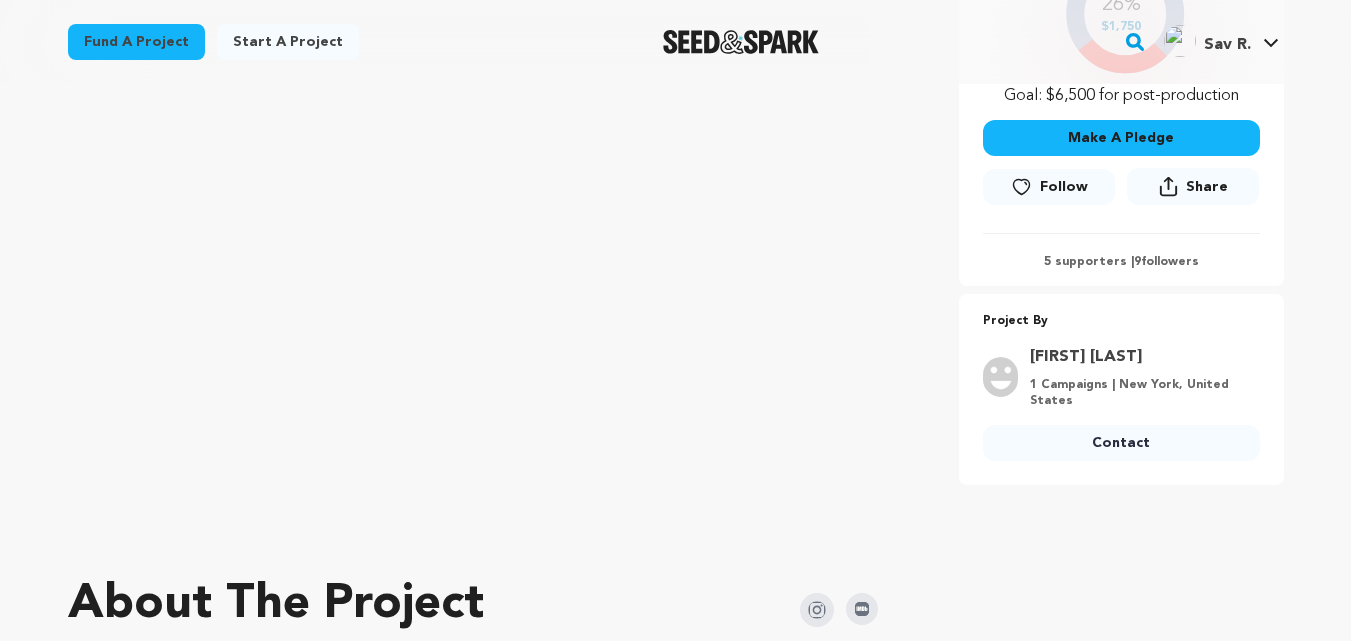 click on "Contact" at bounding box center (1121, 443) 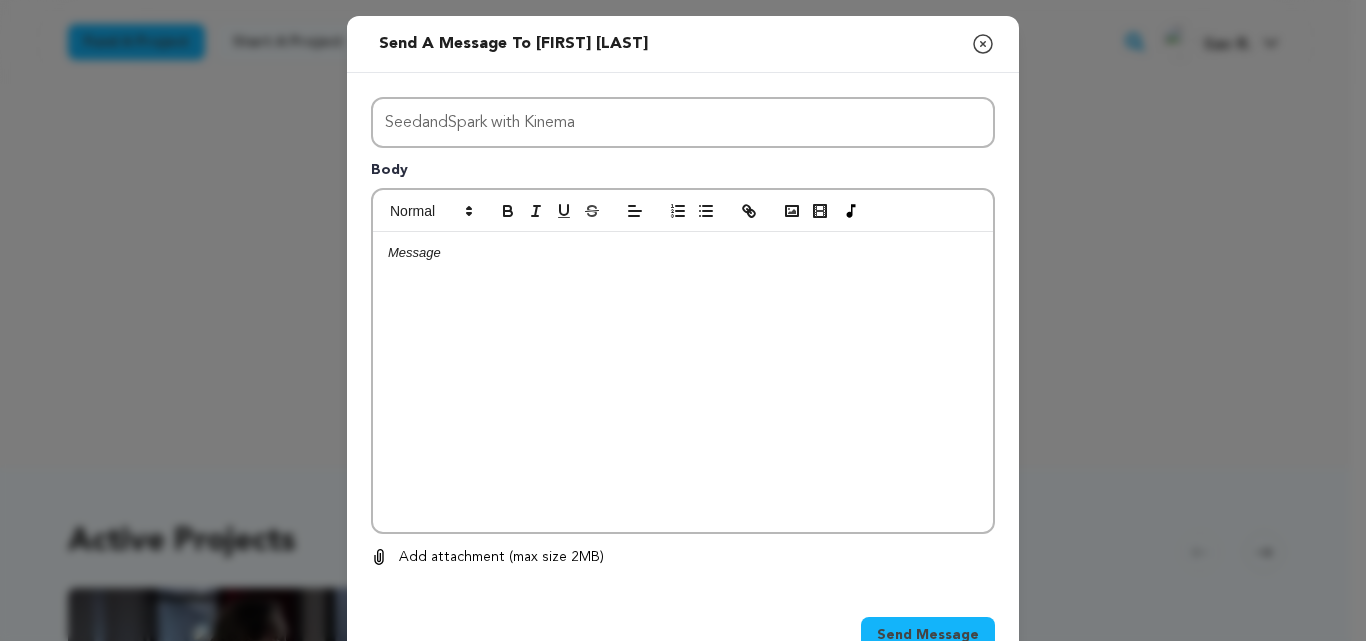 scroll, scrollTop: 0, scrollLeft: 0, axis: both 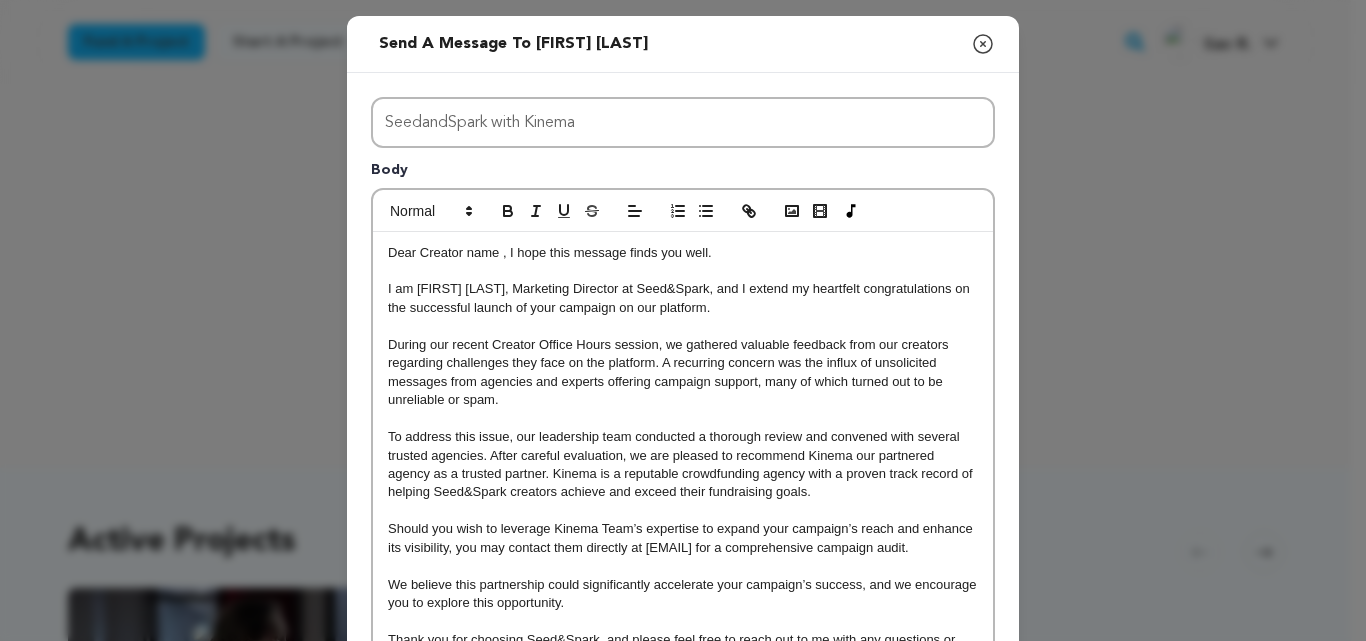 click on "Dear Creator name , I hope this message finds you well." at bounding box center (683, 253) 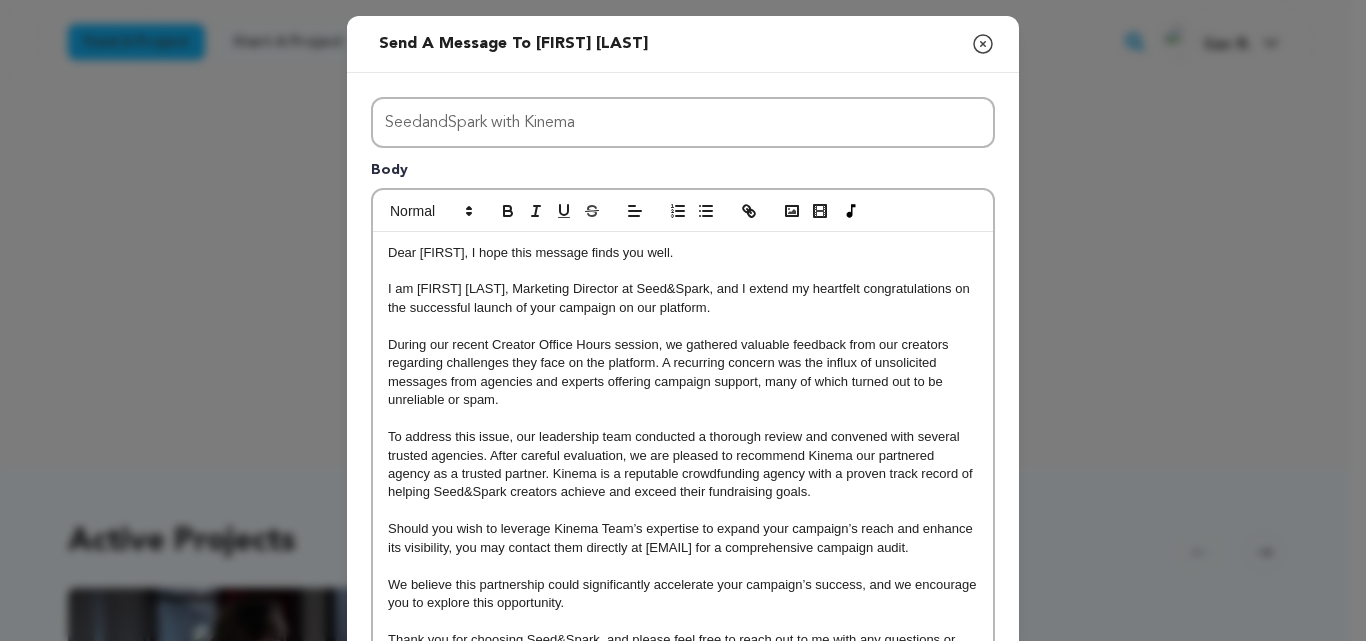 scroll, scrollTop: 320, scrollLeft: 0, axis: vertical 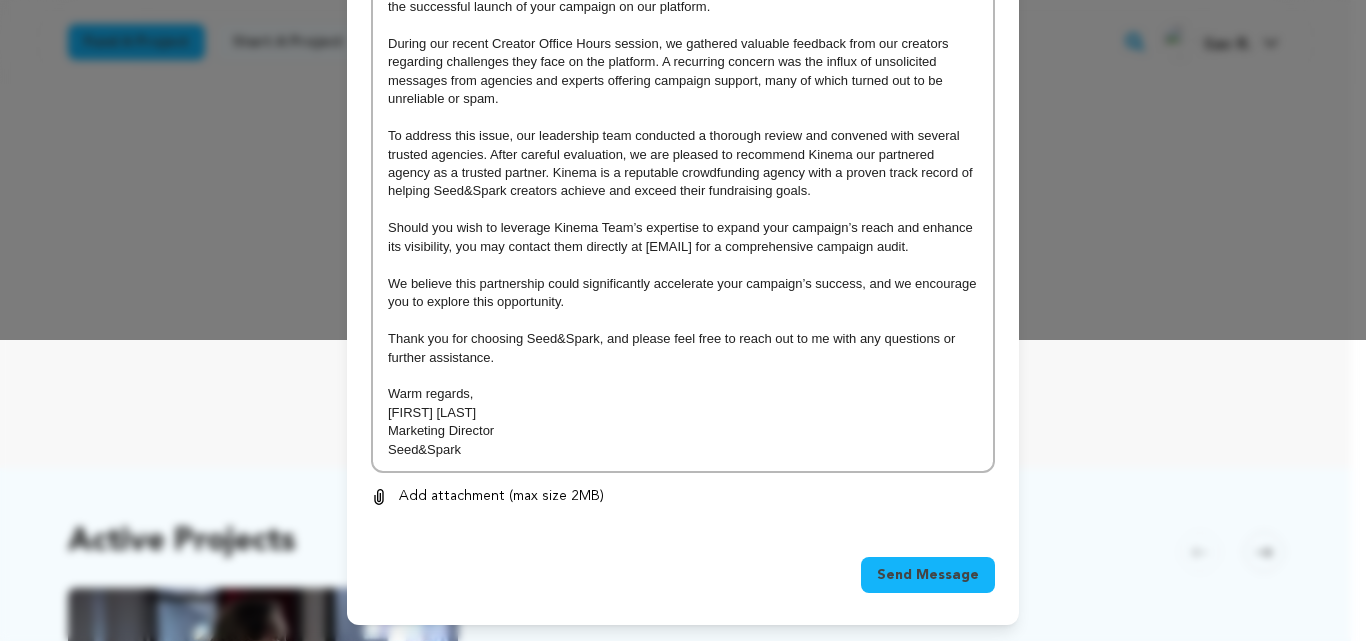 click on "Send Message" at bounding box center [928, 575] 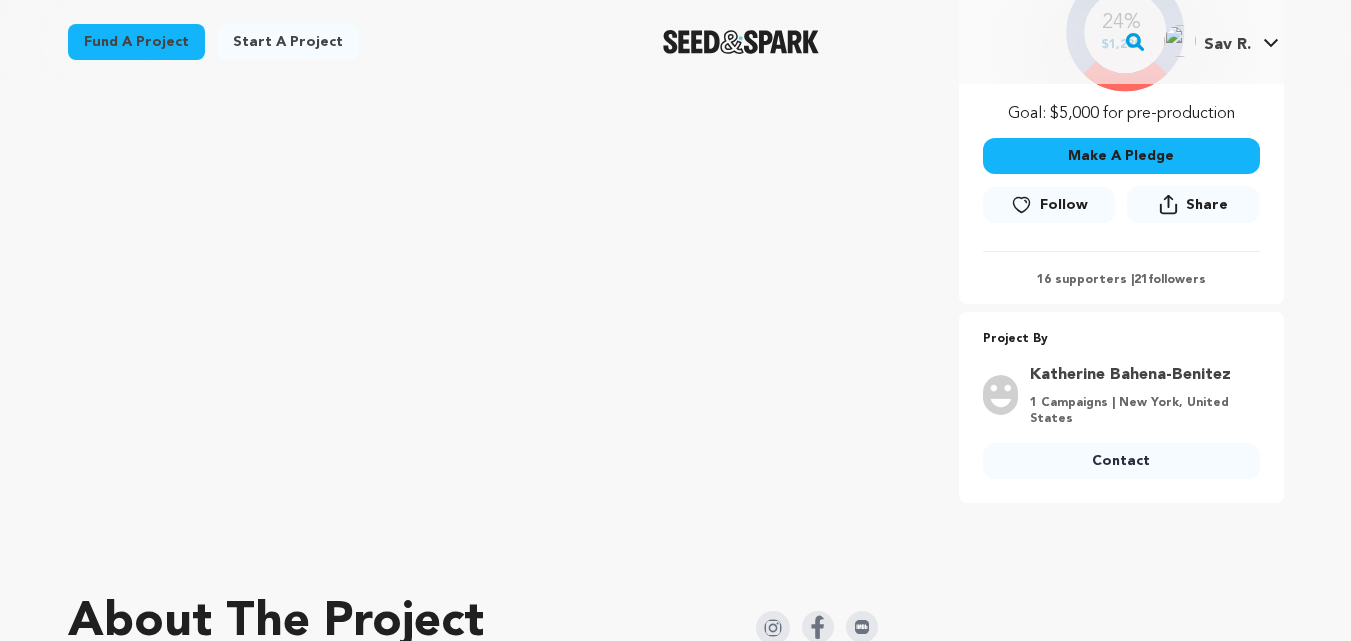 scroll, scrollTop: 523, scrollLeft: 0, axis: vertical 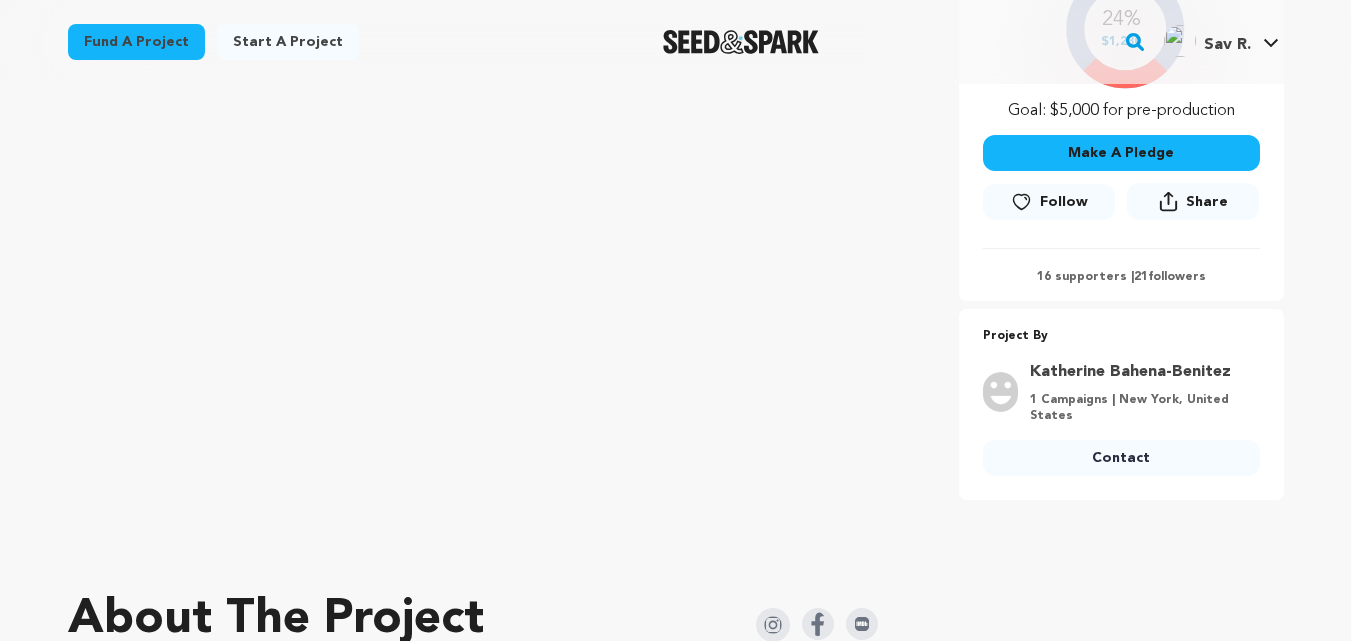 click on "Contact" at bounding box center (1121, 458) 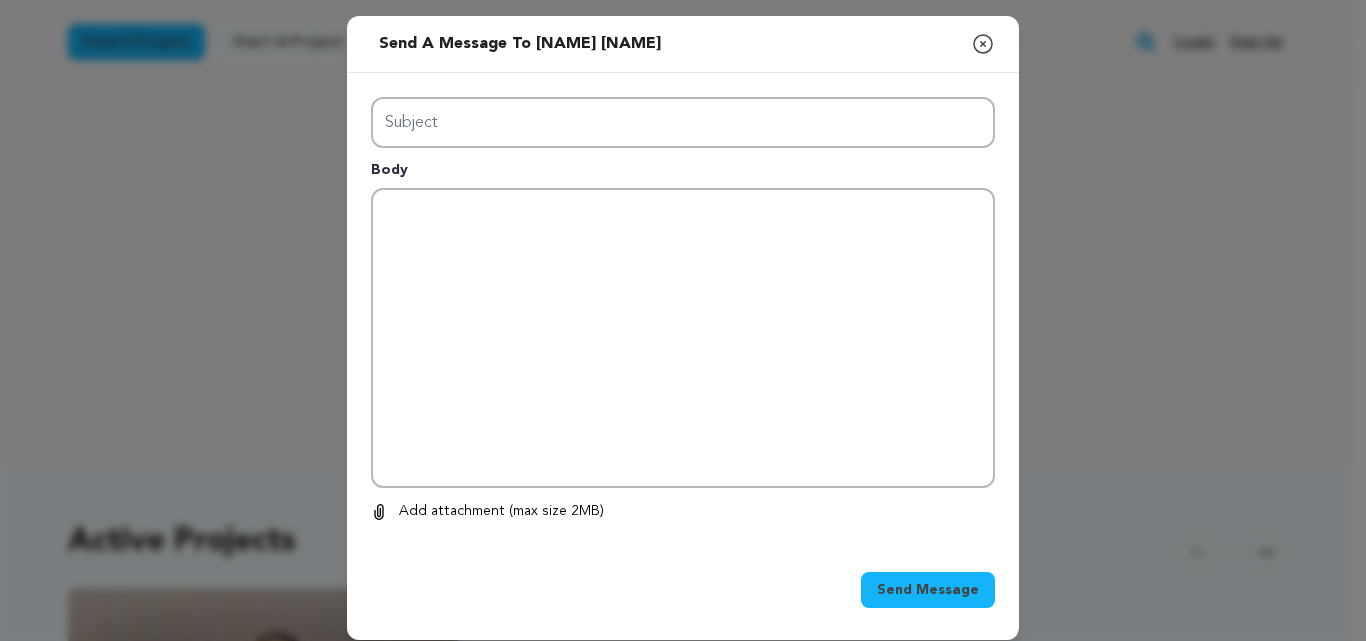 scroll, scrollTop: 0, scrollLeft: 0, axis: both 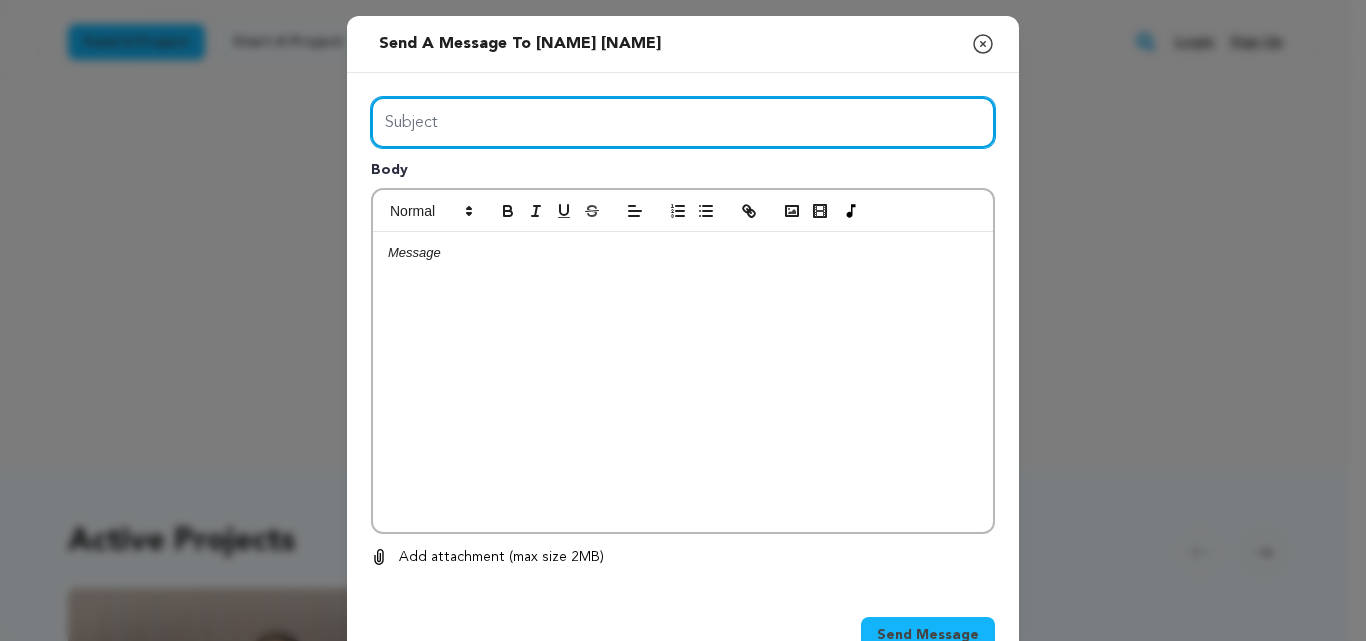 click on "Subject" at bounding box center [683, 122] 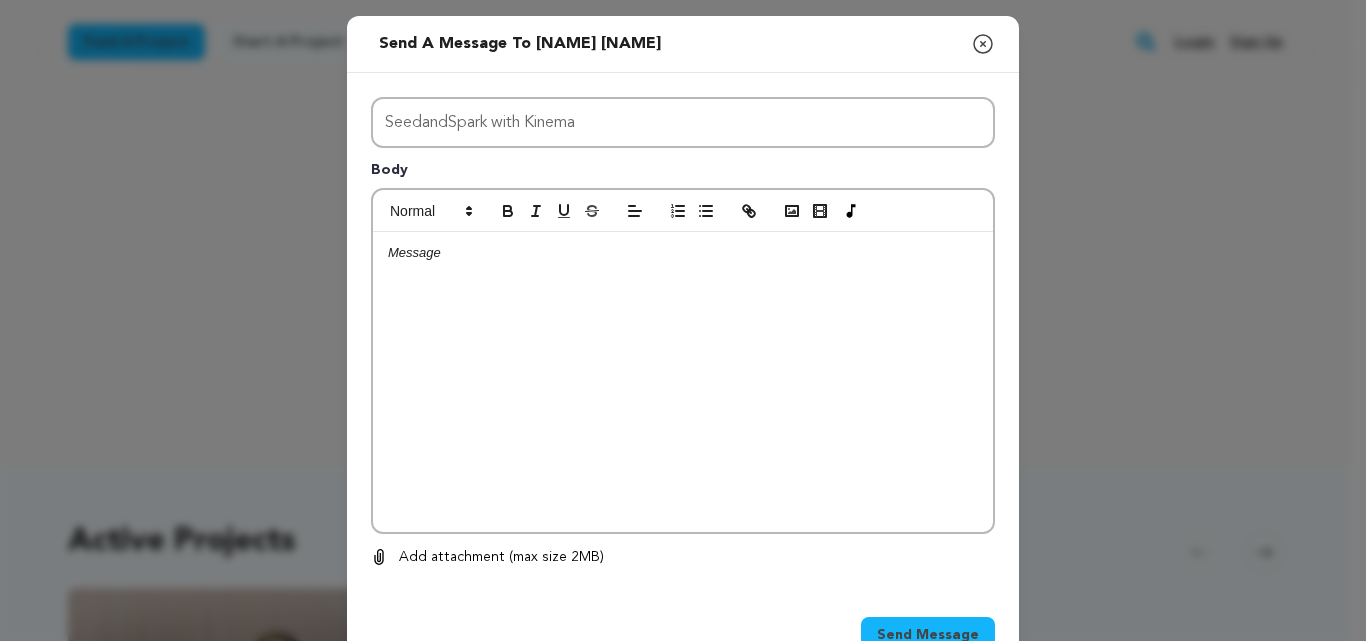click at bounding box center [683, 382] 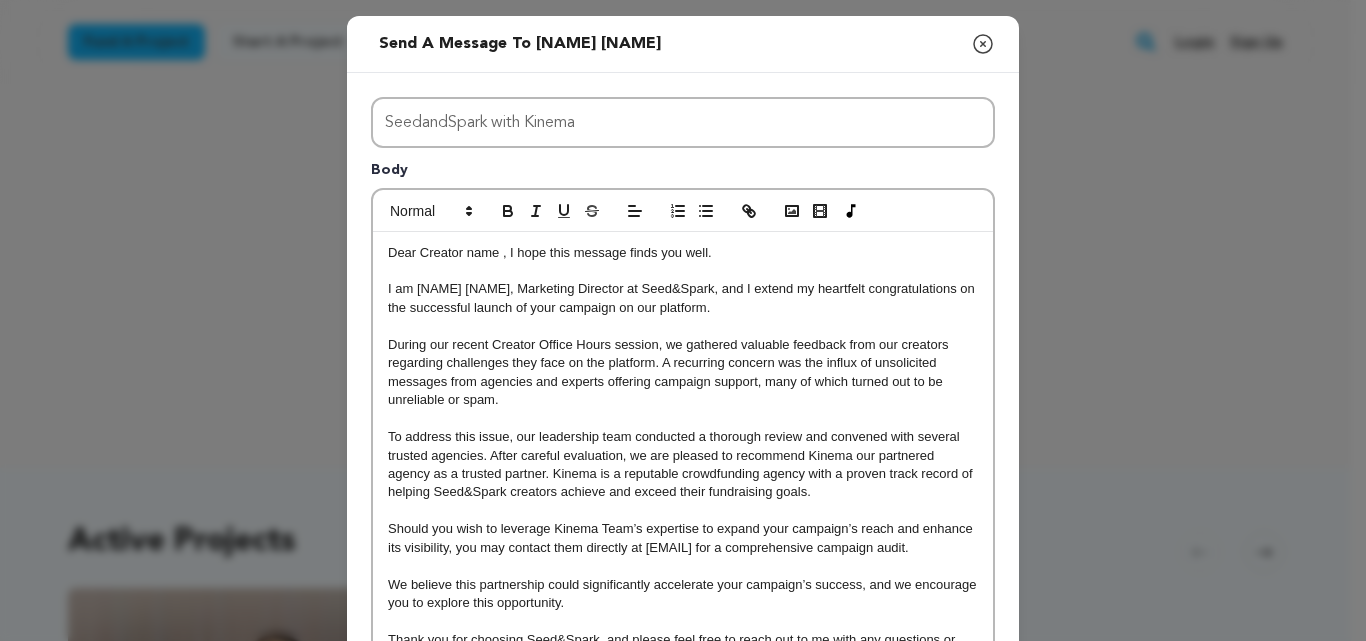 scroll, scrollTop: 0, scrollLeft: 0, axis: both 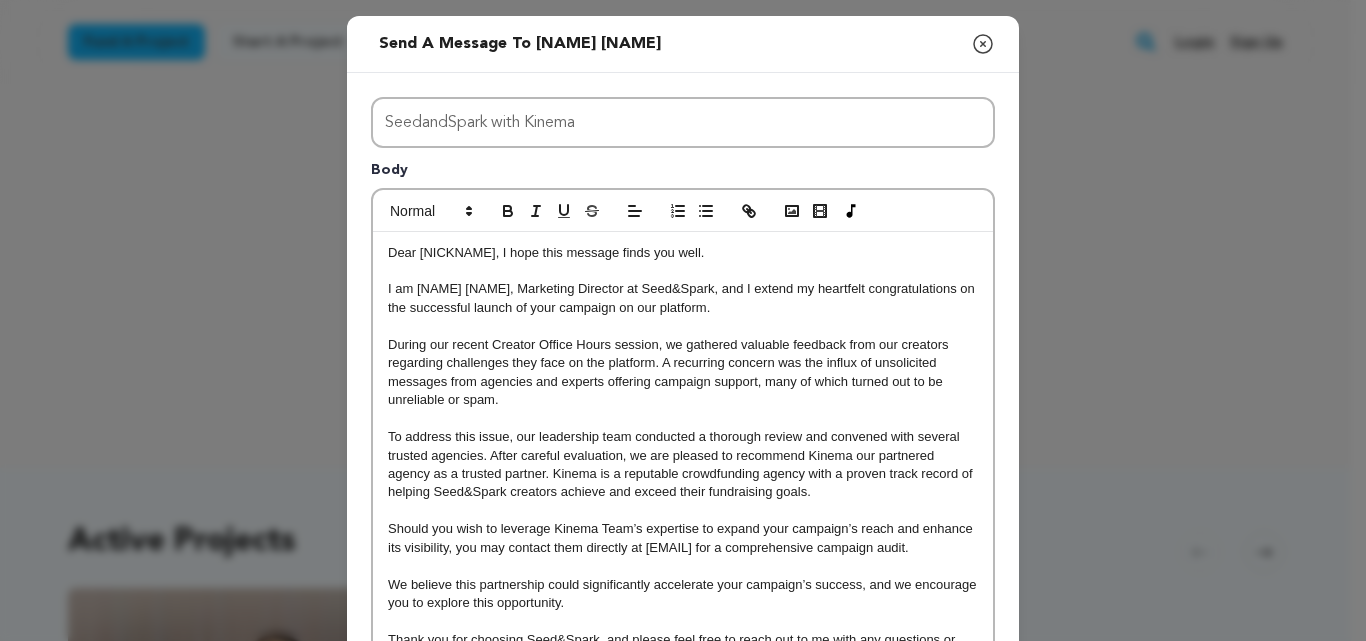click on "Dear Katherna, I hope this message finds you well." at bounding box center [683, 253] 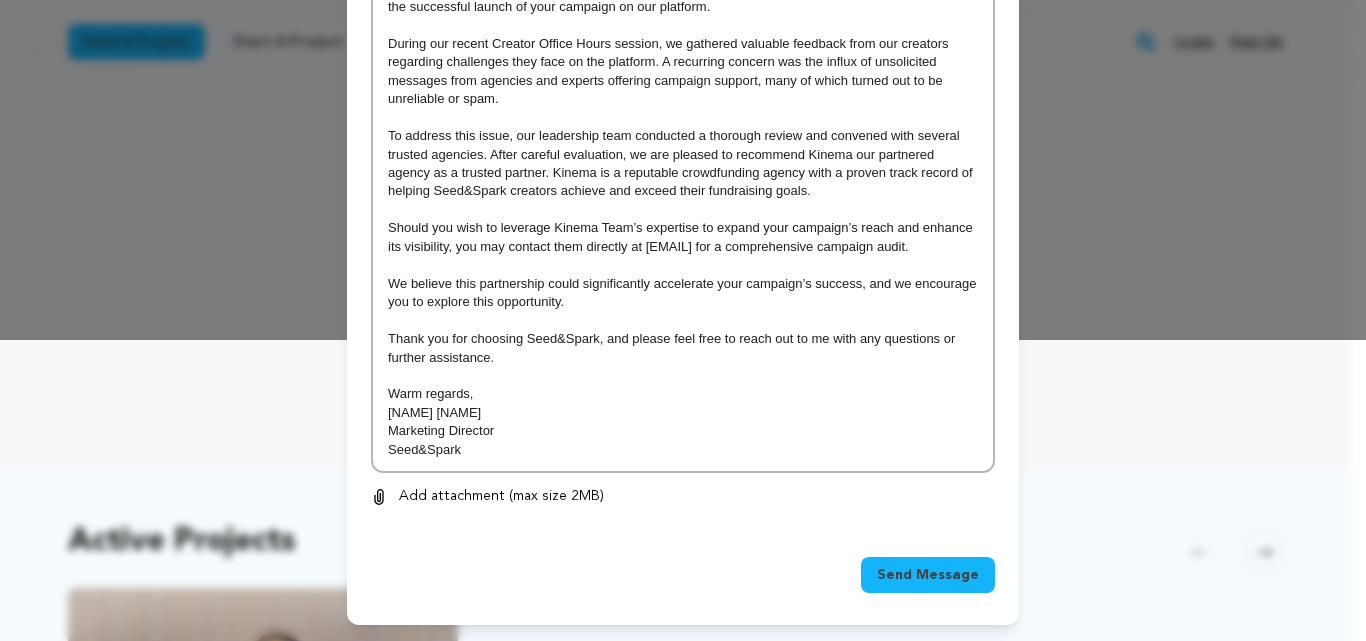click on "Send Message" at bounding box center (928, 575) 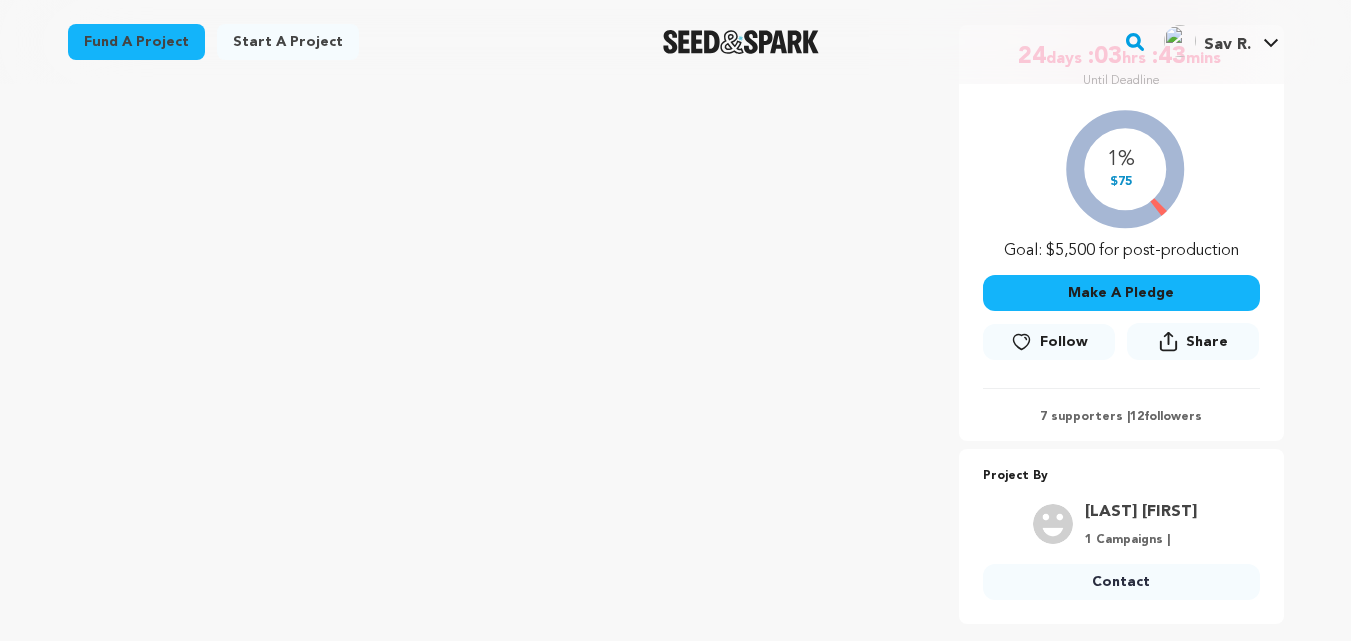 scroll, scrollTop: 519, scrollLeft: 0, axis: vertical 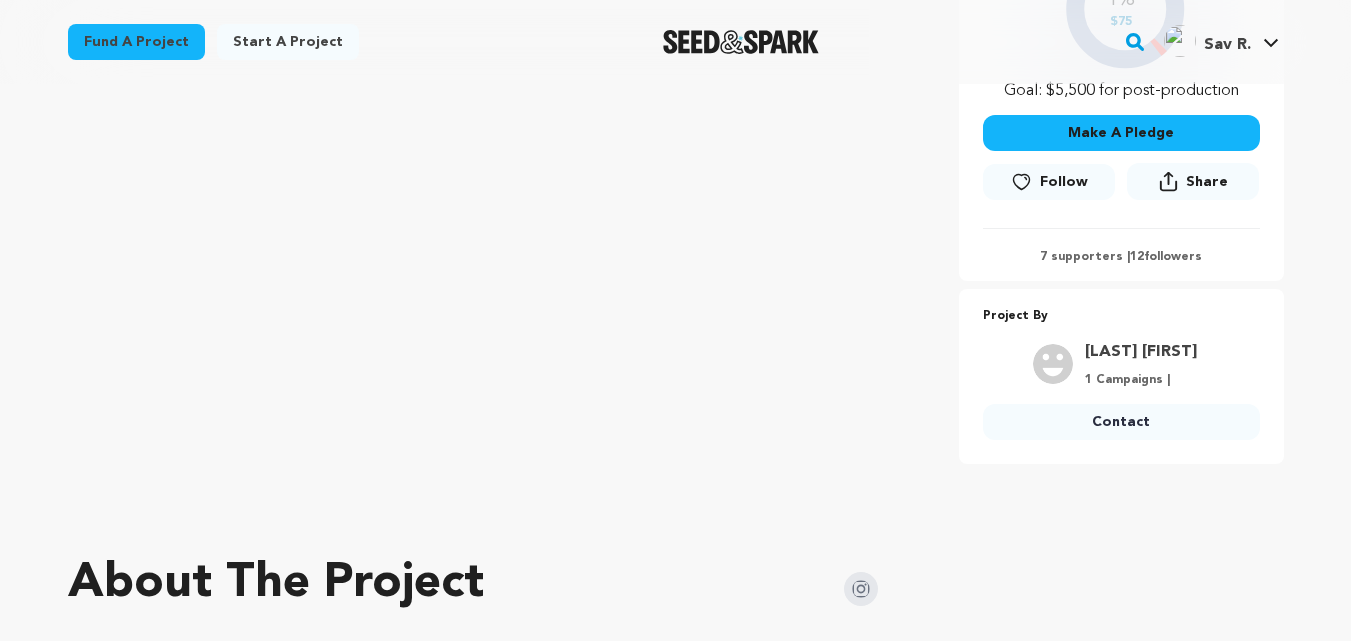 click on "Contact" at bounding box center (1121, 422) 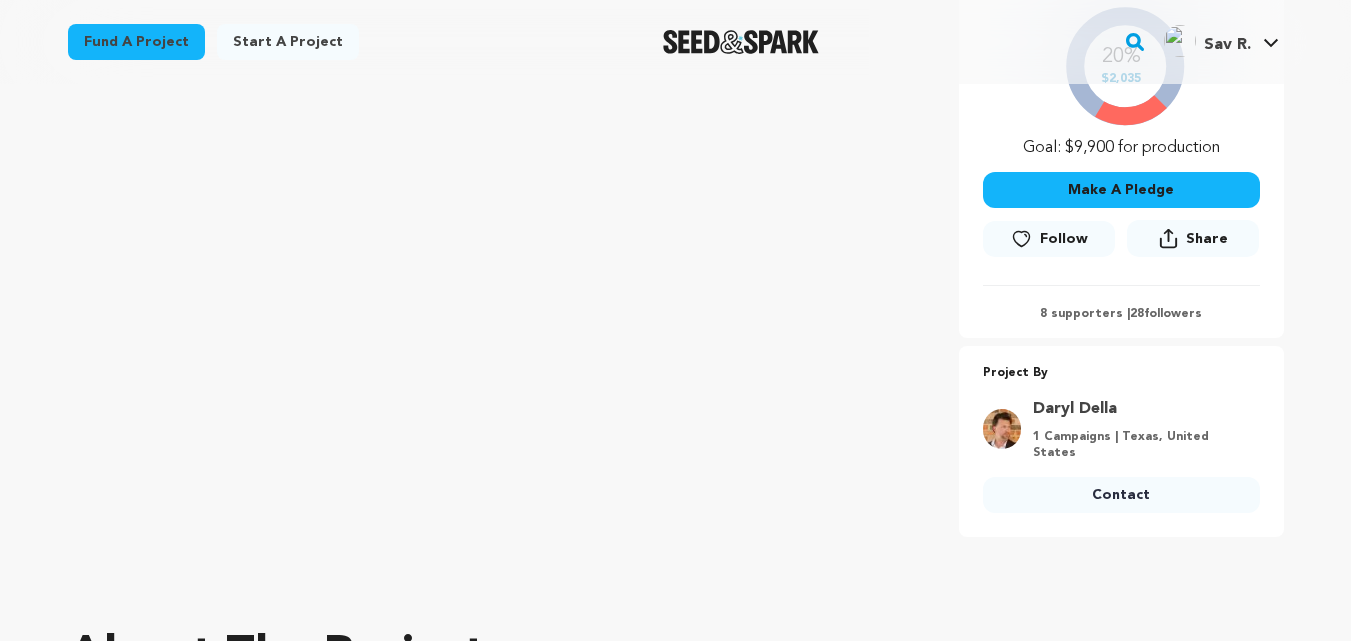 scroll, scrollTop: 464, scrollLeft: 0, axis: vertical 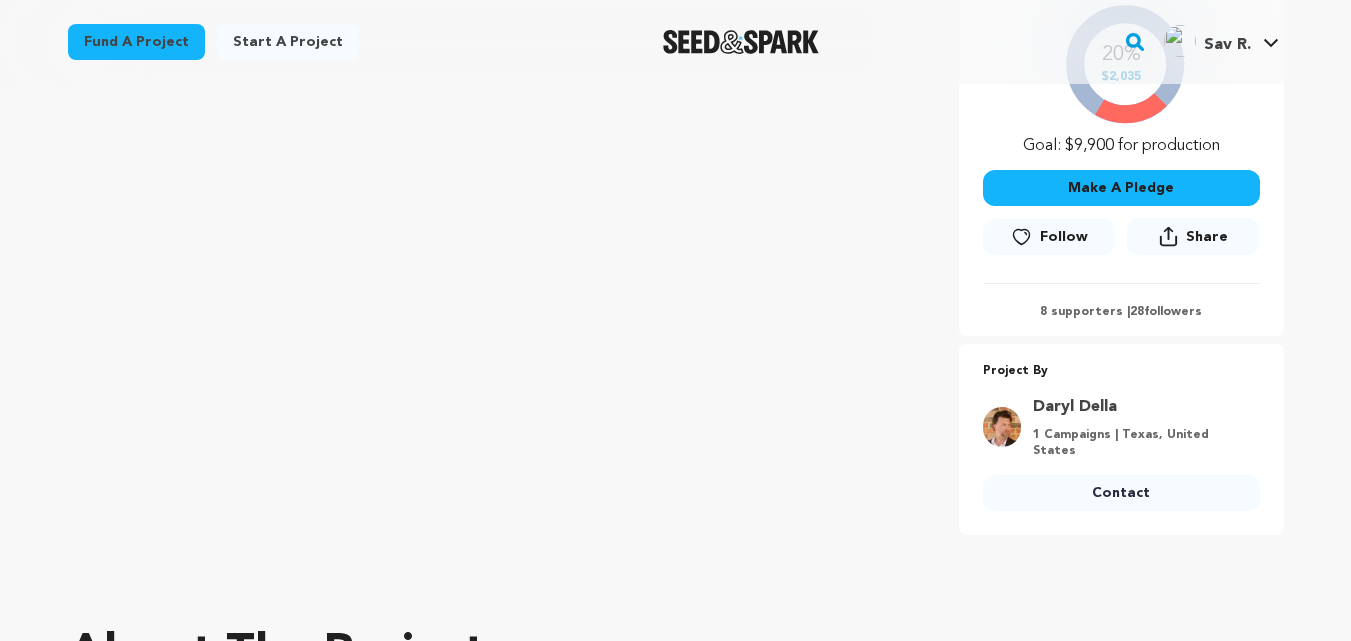click on "Contact" at bounding box center [1121, 493] 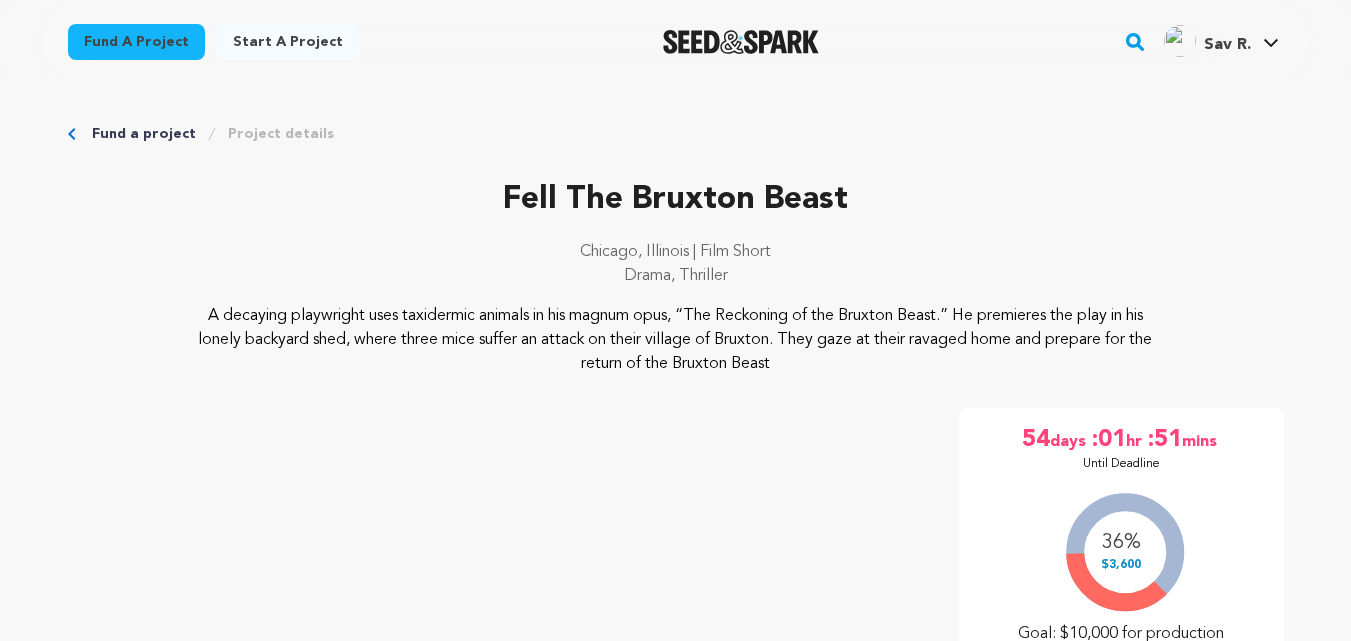 scroll, scrollTop: 390, scrollLeft: 0, axis: vertical 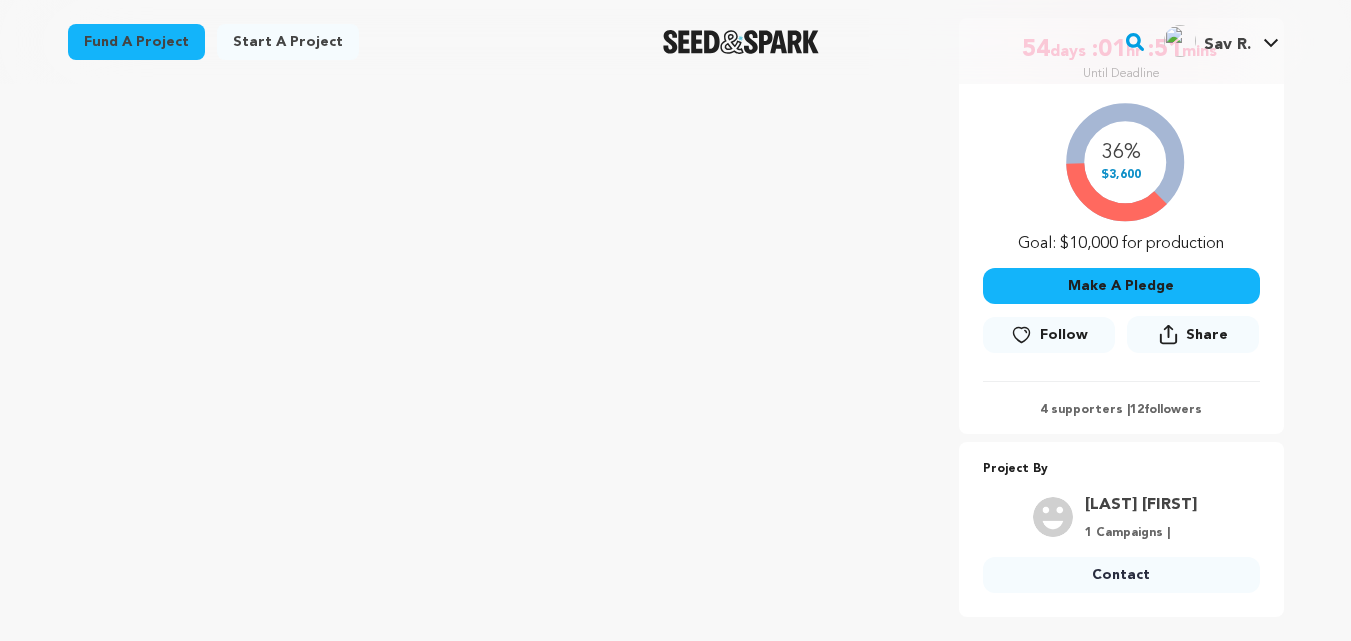 click on "Contact" at bounding box center [1121, 575] 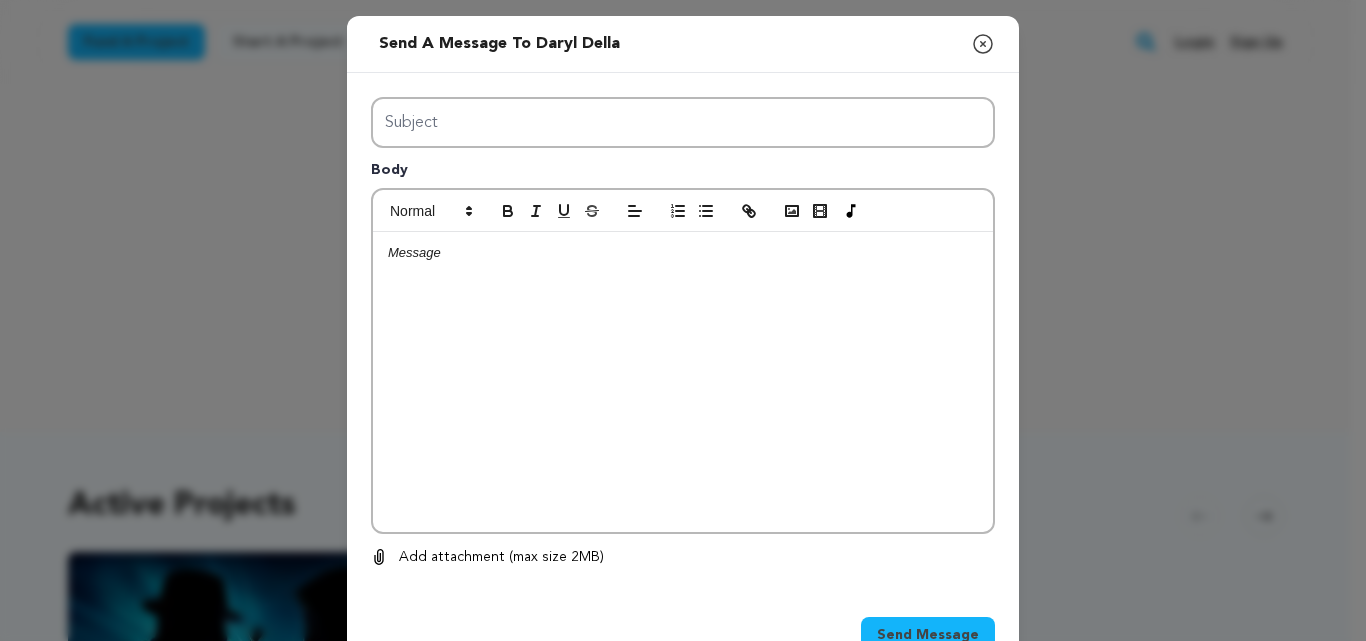 scroll, scrollTop: 0, scrollLeft: 0, axis: both 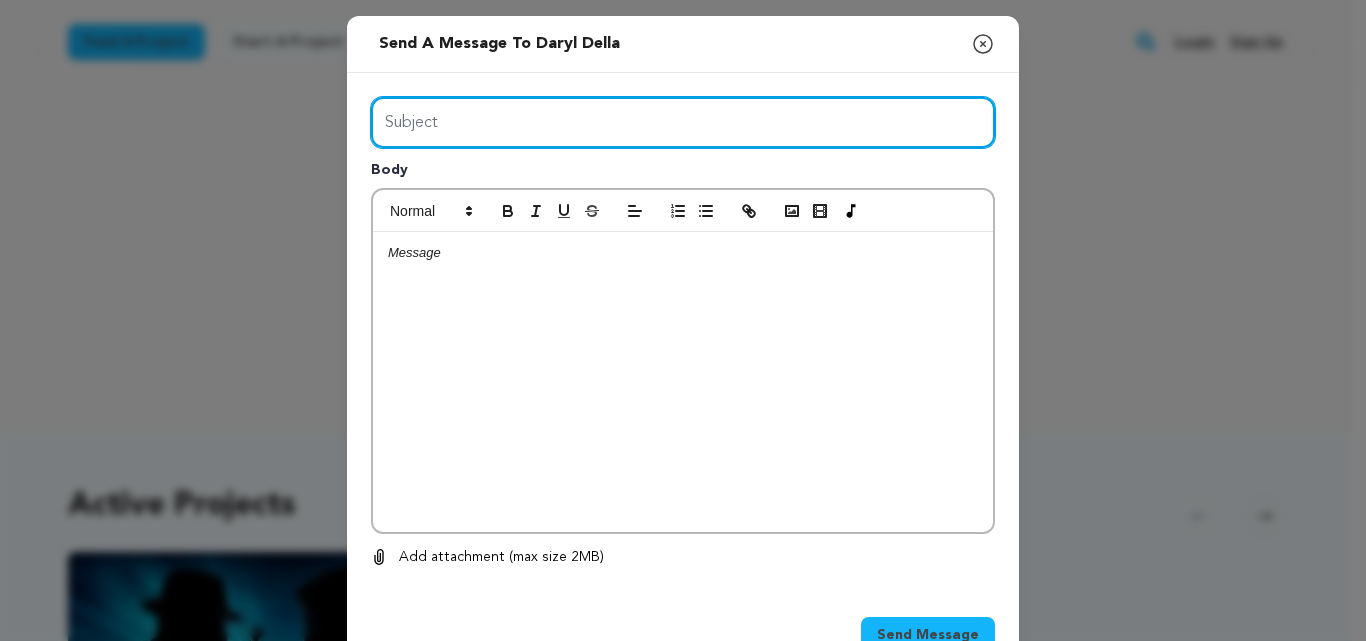 click on "Subject" at bounding box center [683, 122] 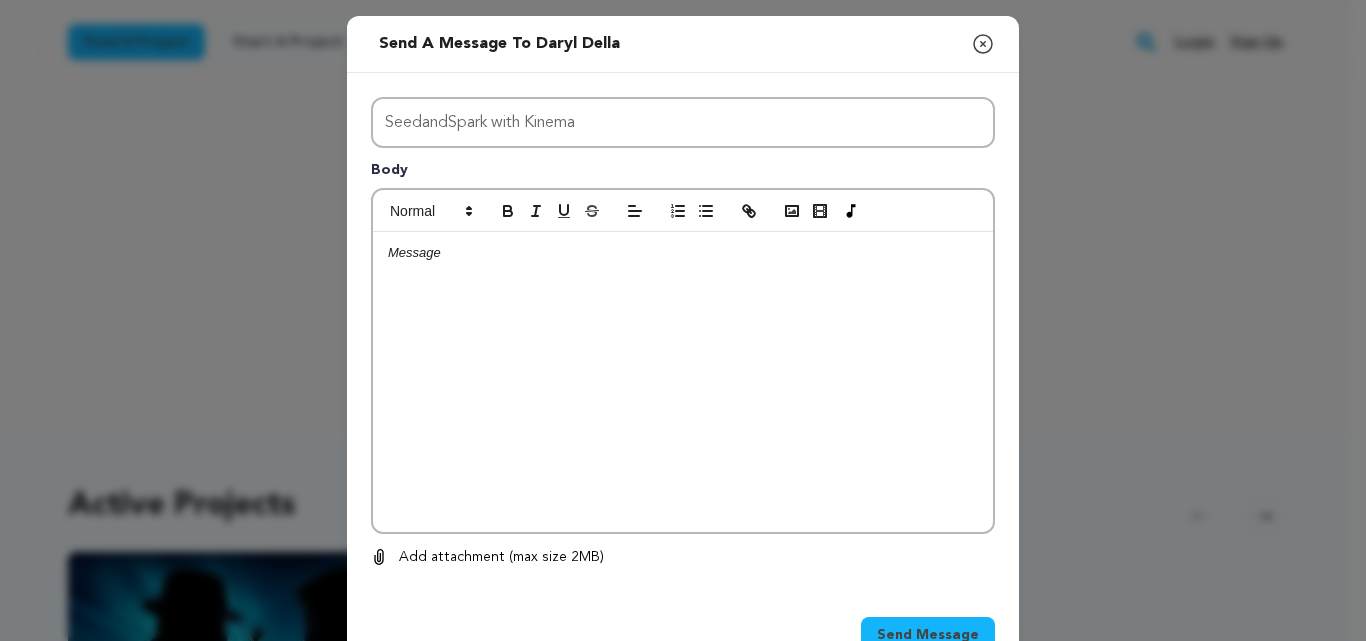 click at bounding box center (683, 382) 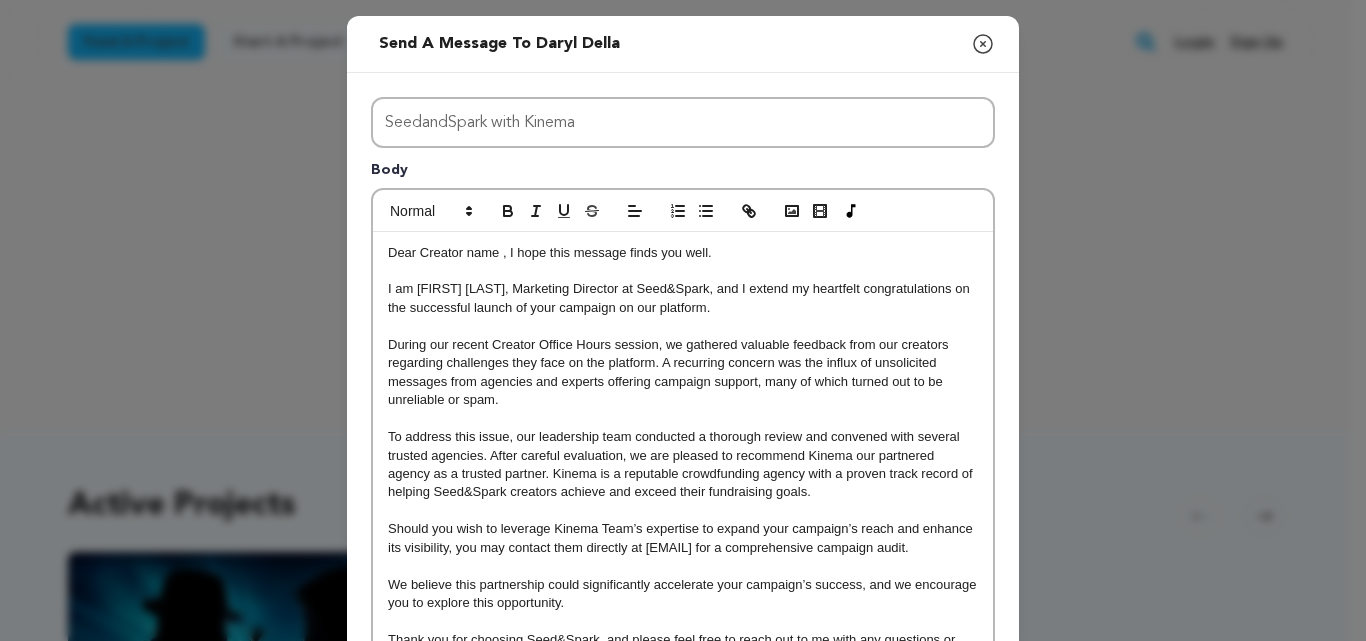 scroll, scrollTop: 0, scrollLeft: 0, axis: both 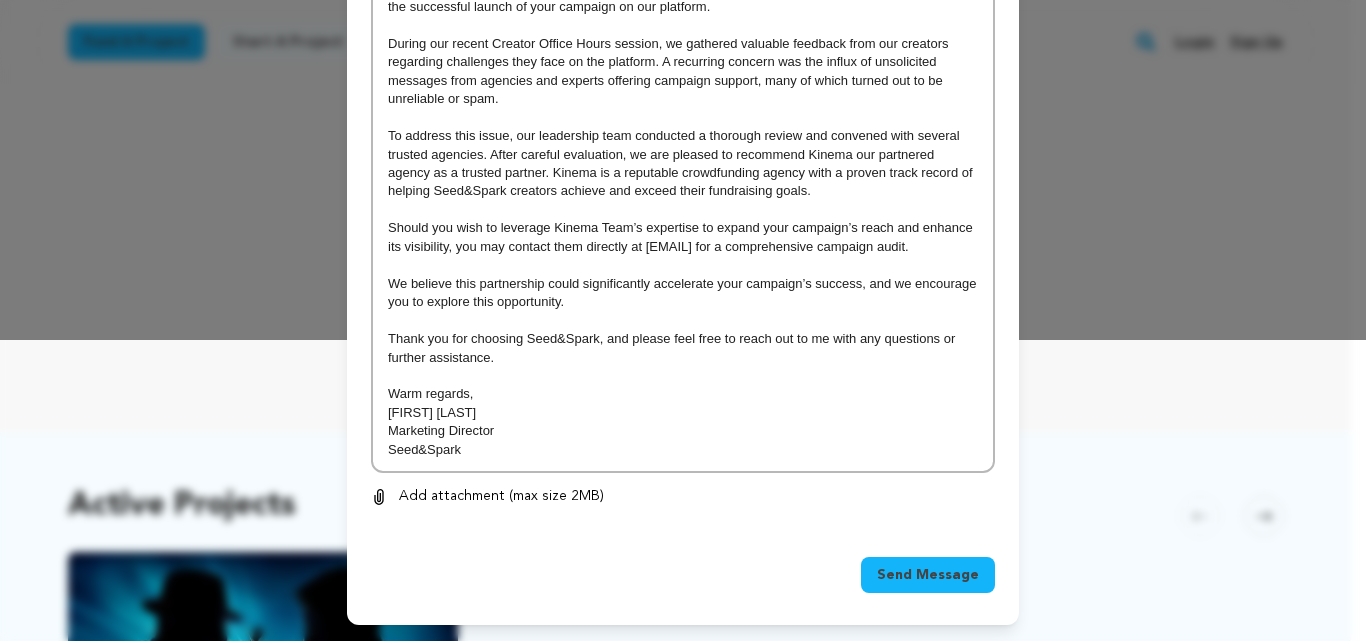 click on "Send Message" at bounding box center (928, 575) 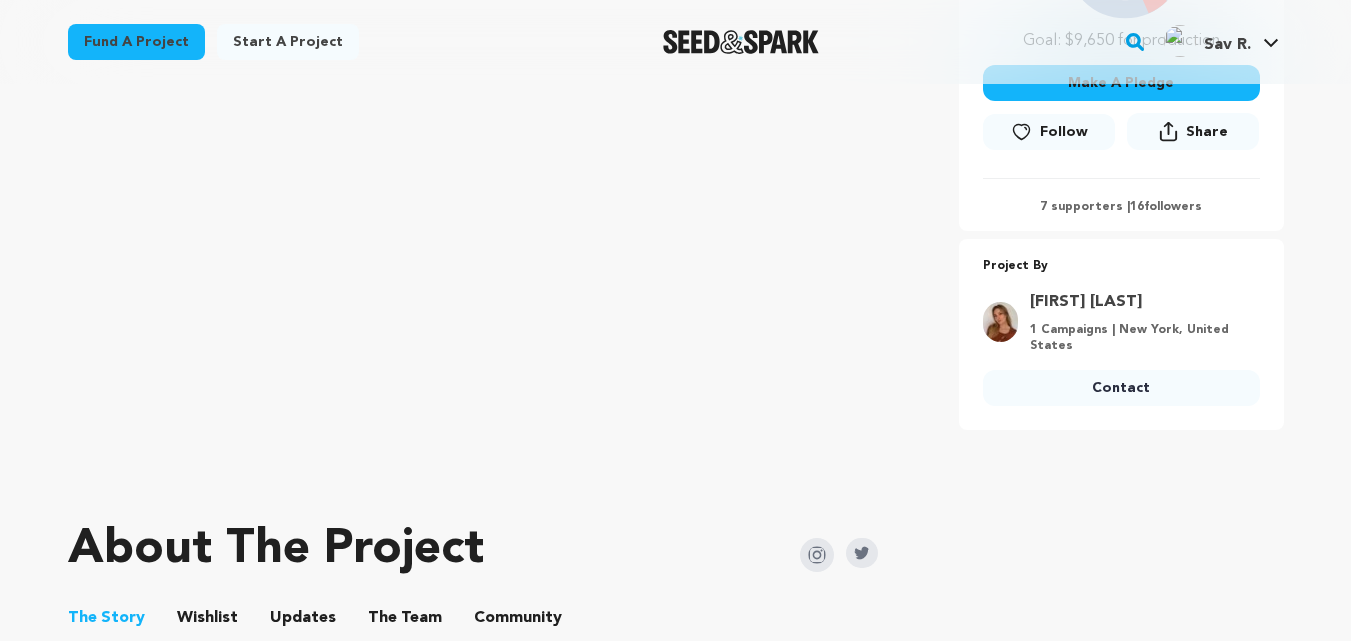 scroll, scrollTop: 570, scrollLeft: 0, axis: vertical 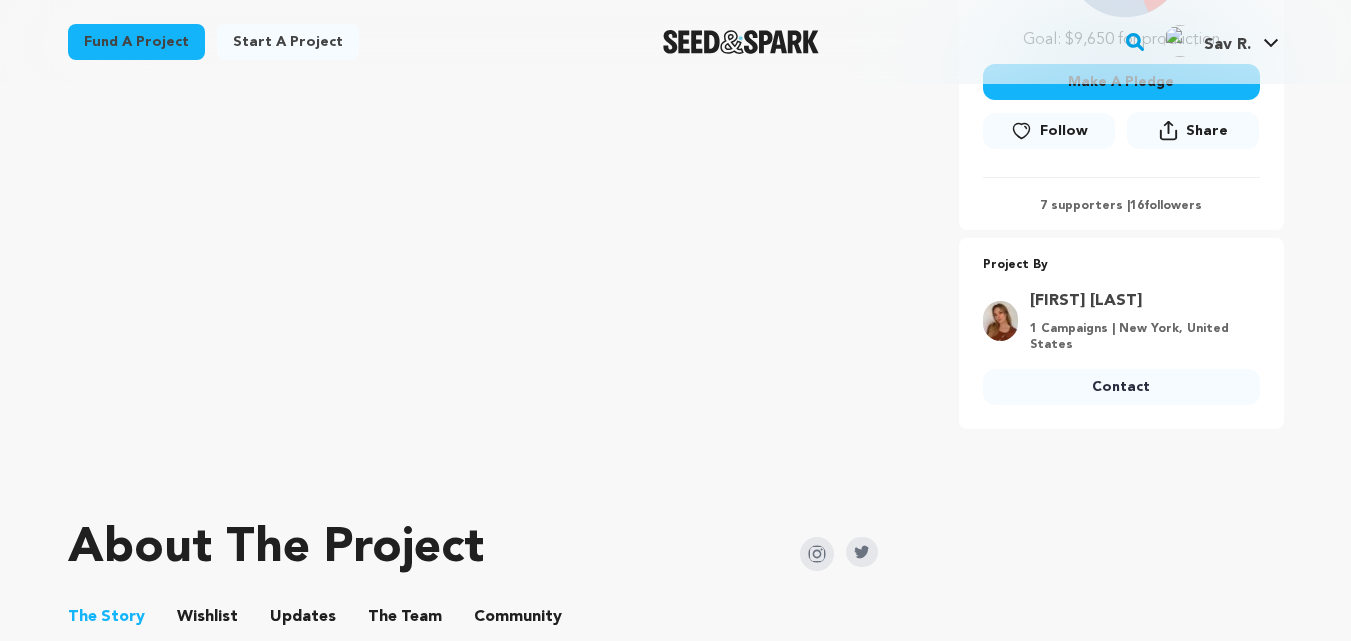 click on "Contact" at bounding box center [1121, 387] 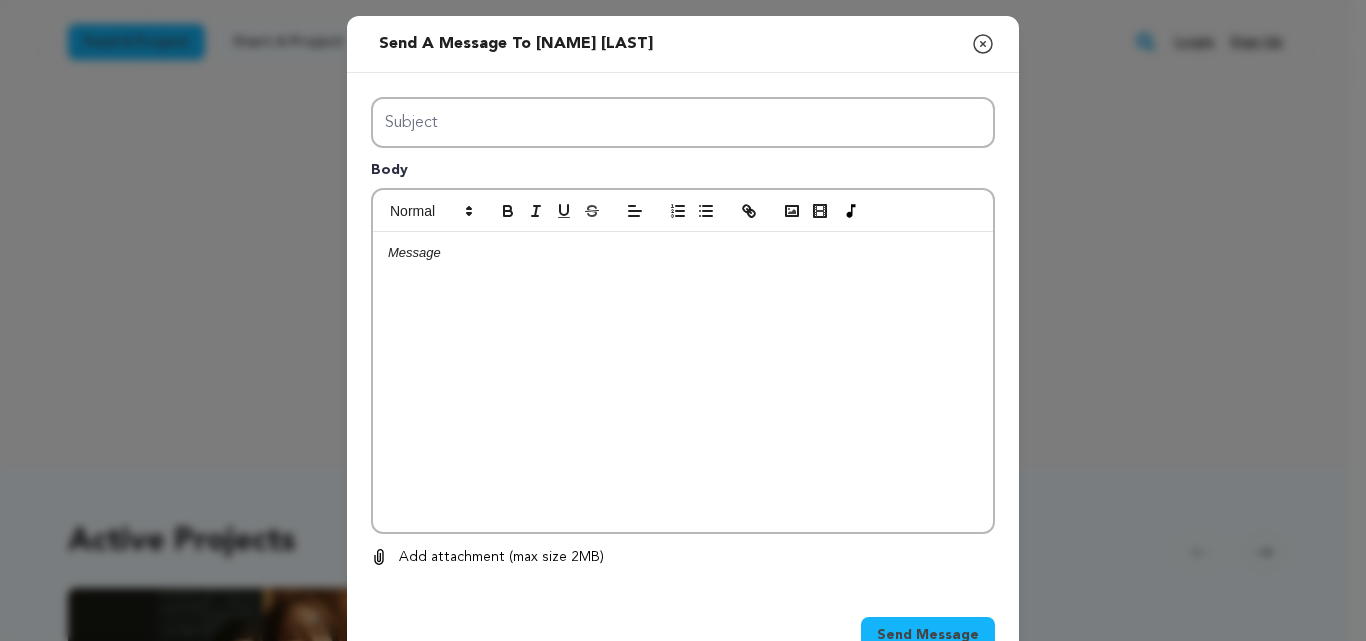 scroll, scrollTop: 0, scrollLeft: 0, axis: both 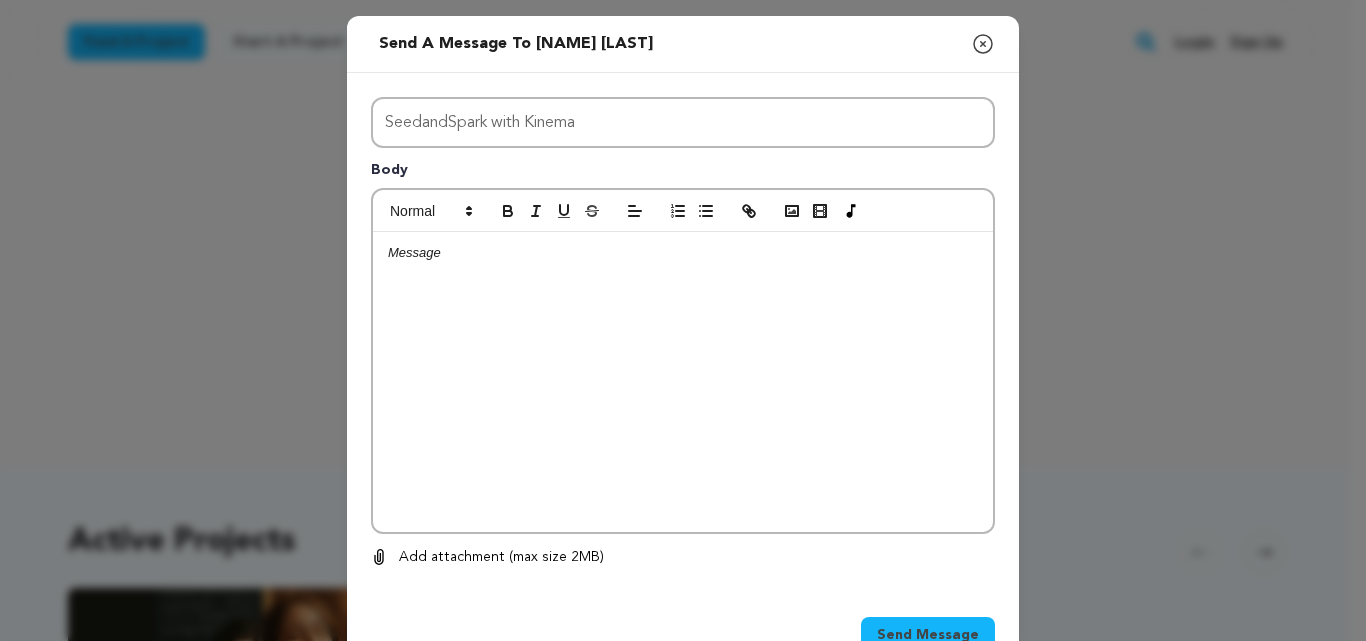 click at bounding box center [683, 382] 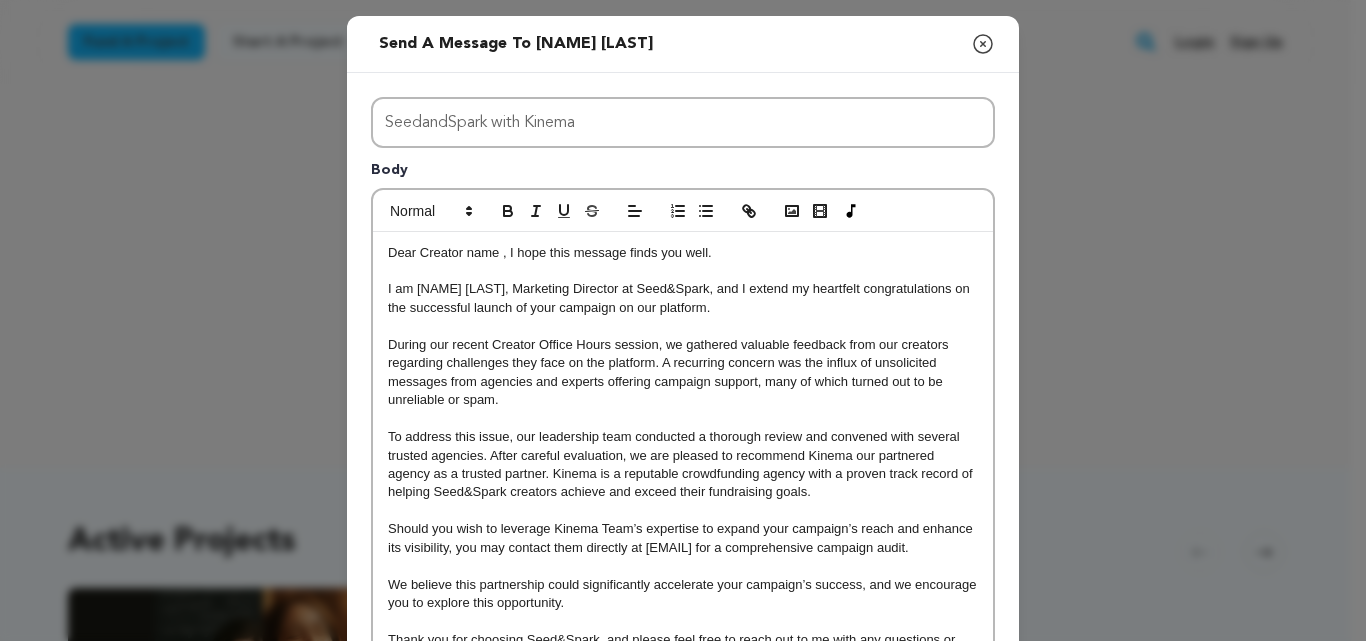 scroll, scrollTop: 0, scrollLeft: 0, axis: both 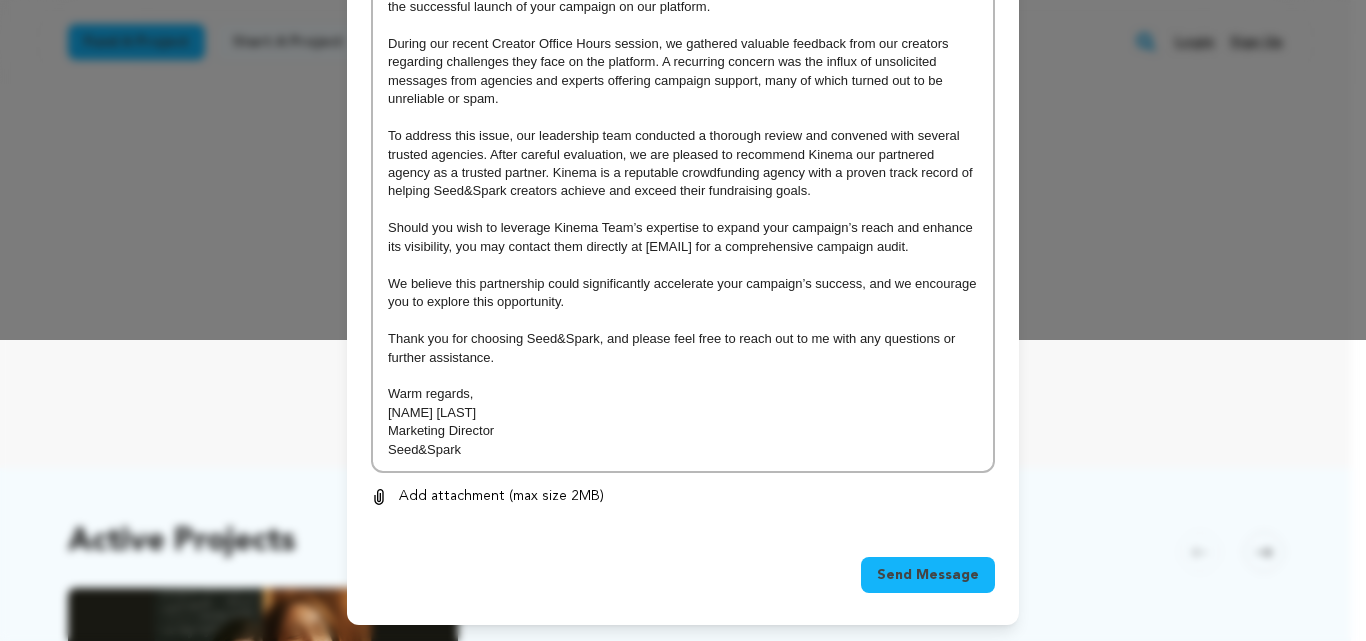 click on "Send Message" at bounding box center (928, 575) 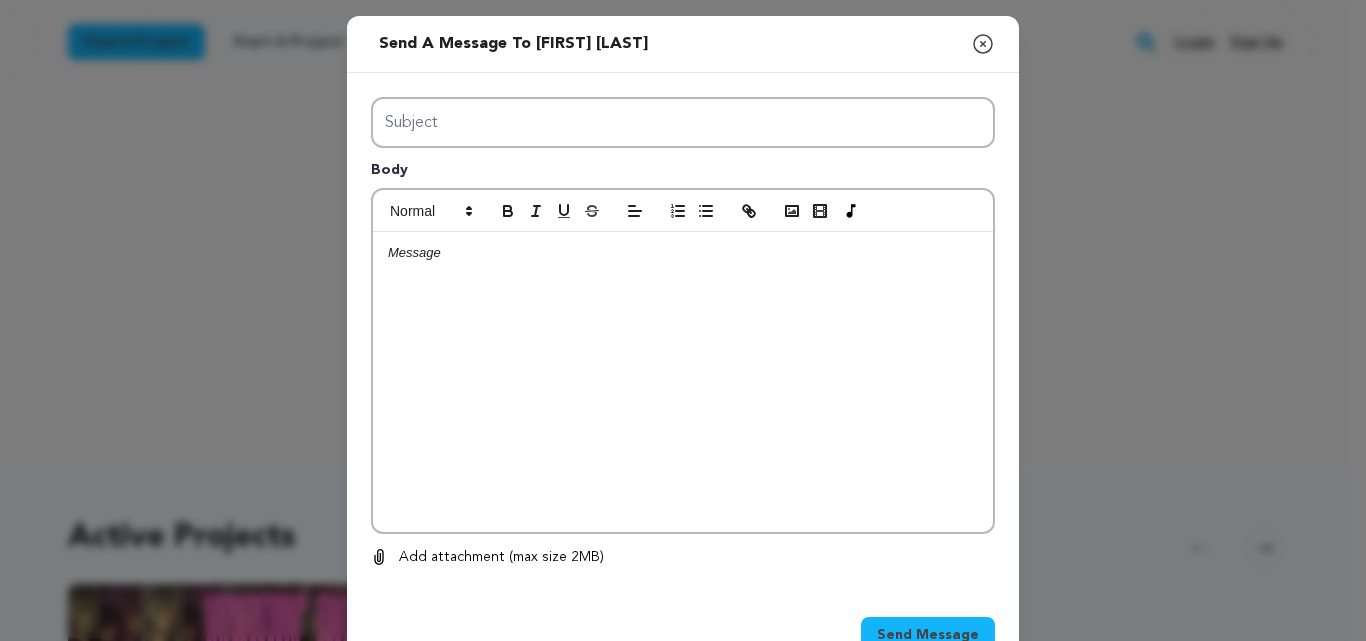 scroll, scrollTop: 0, scrollLeft: 0, axis: both 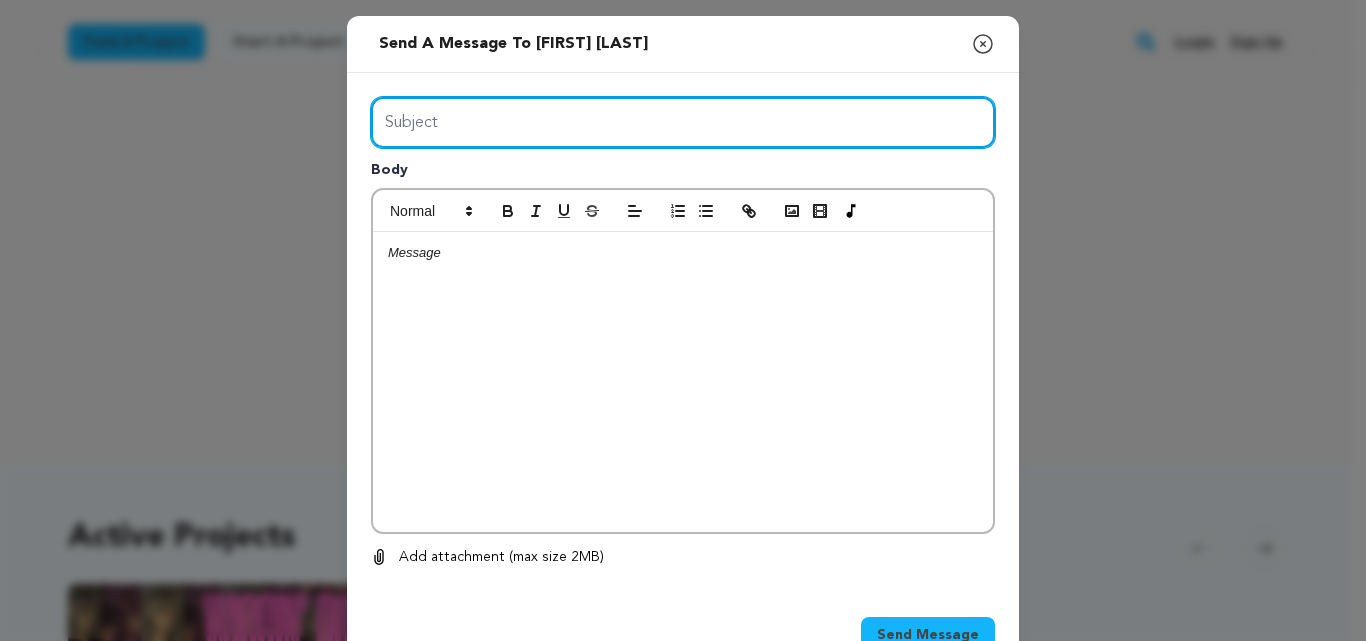 click on "Subject" at bounding box center [683, 122] 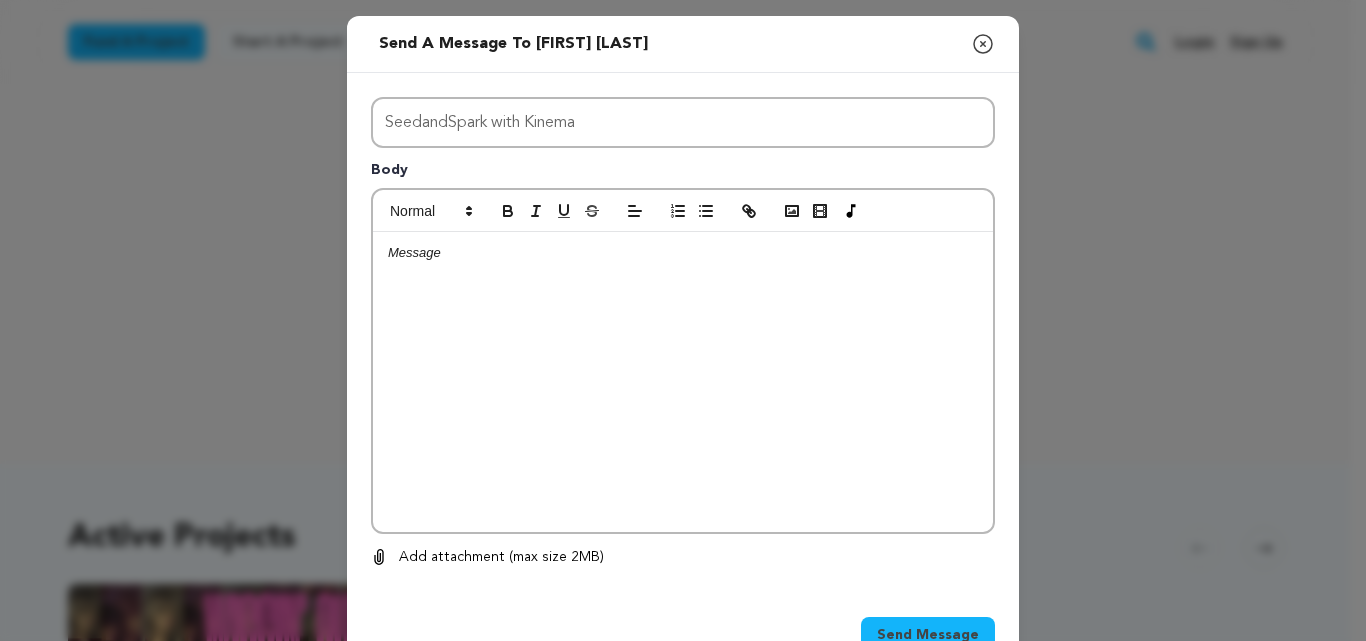 click at bounding box center [683, 382] 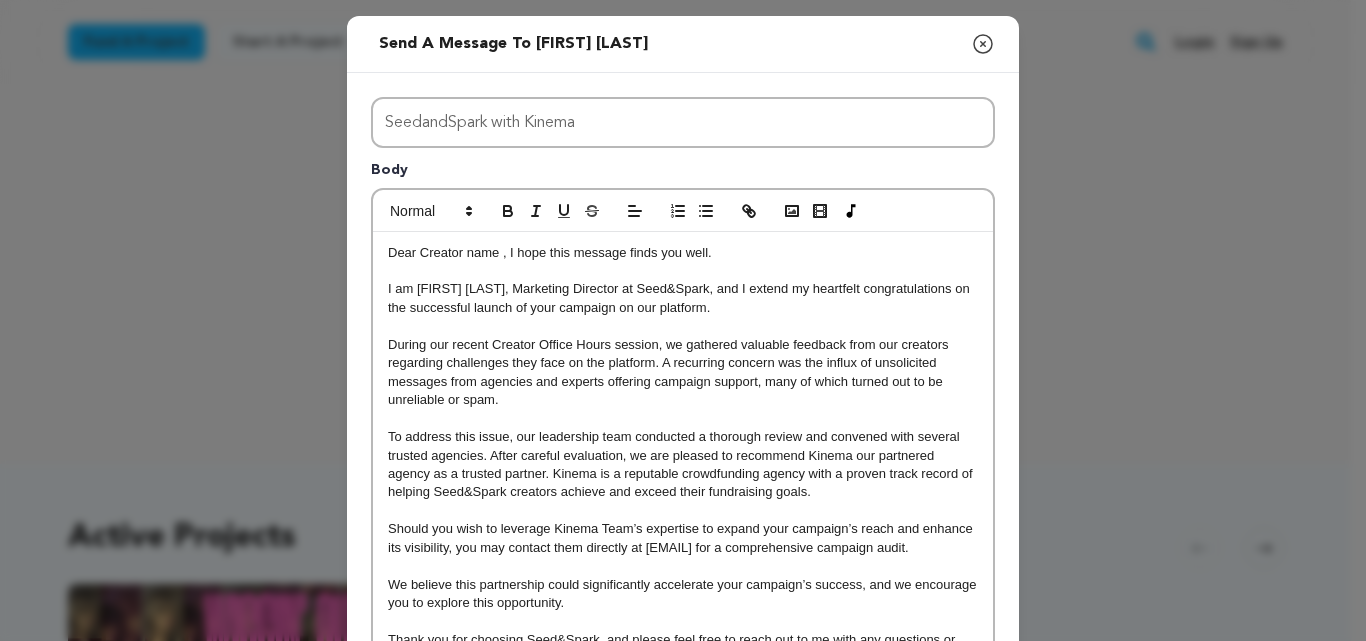 scroll, scrollTop: 0, scrollLeft: 0, axis: both 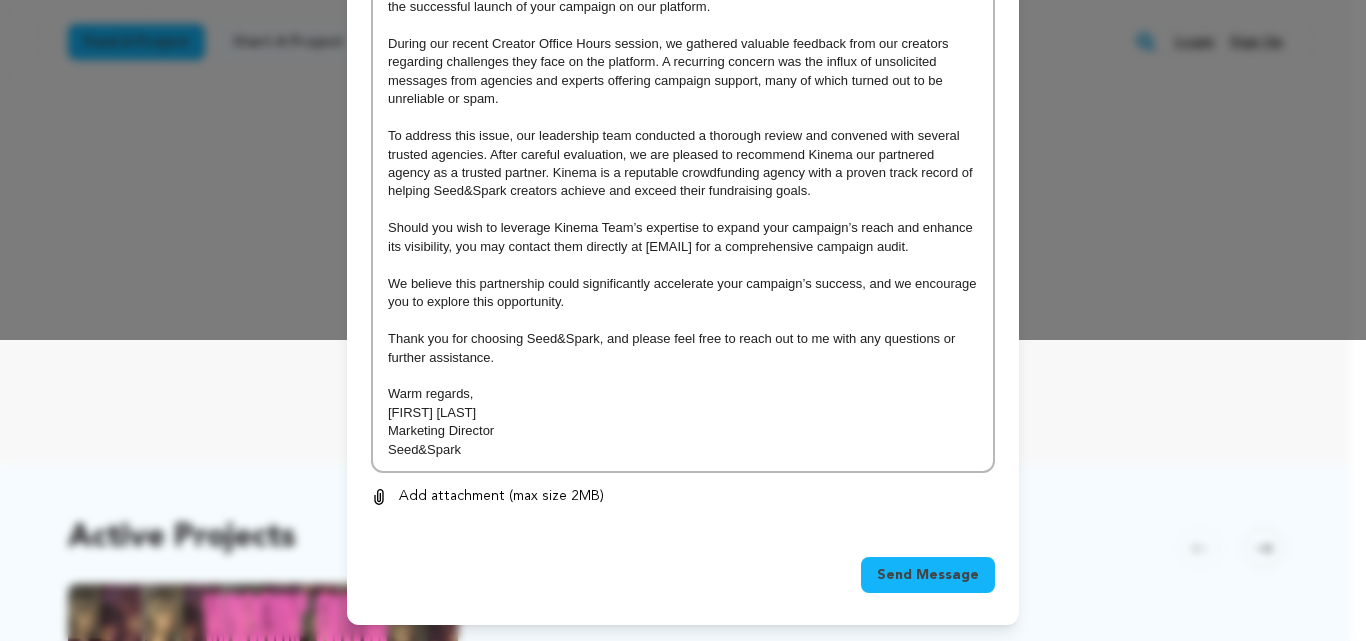 click on "Send Message" at bounding box center (928, 575) 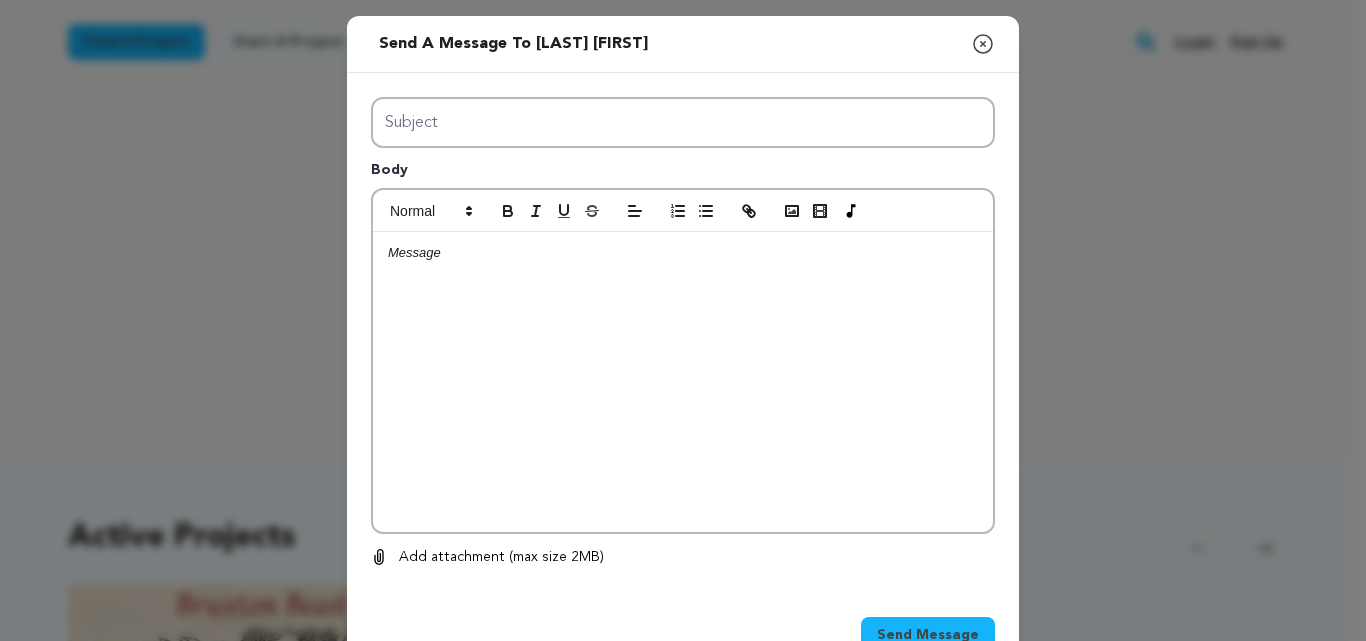 click on "Subject" at bounding box center [683, 122] 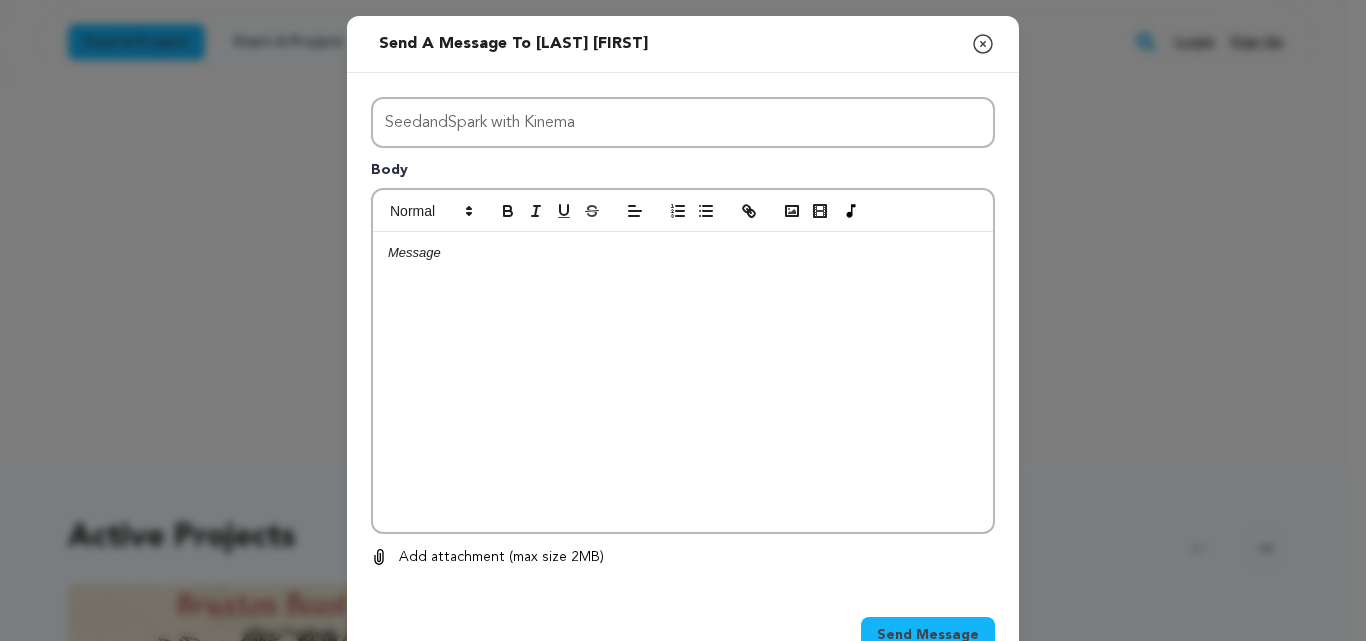 click at bounding box center (683, 382) 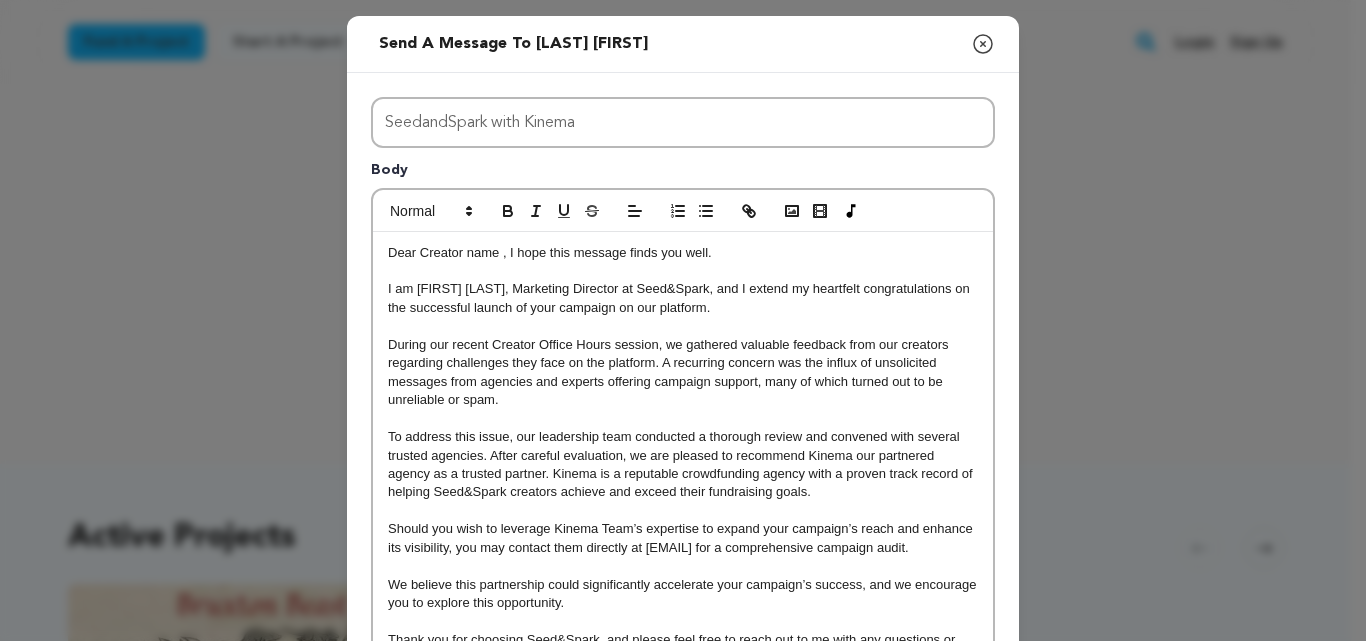click on "Dear Creator name , I hope this message finds you well." at bounding box center (683, 253) 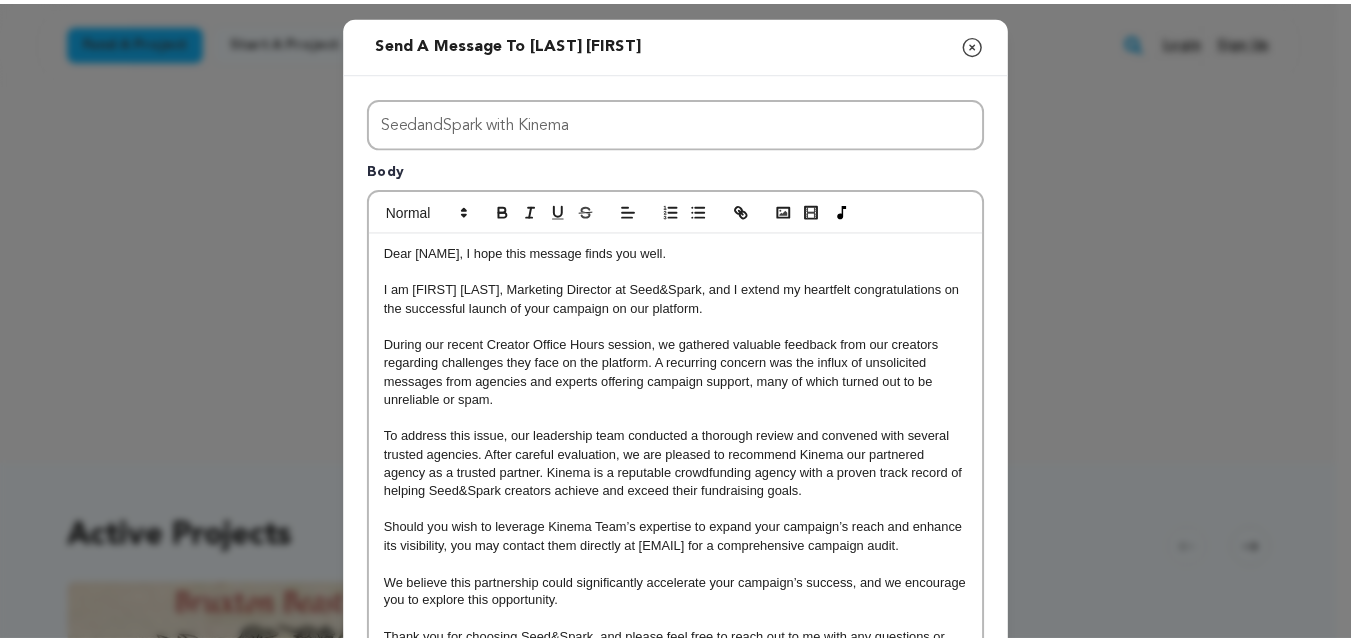 scroll, scrollTop: 320, scrollLeft: 0, axis: vertical 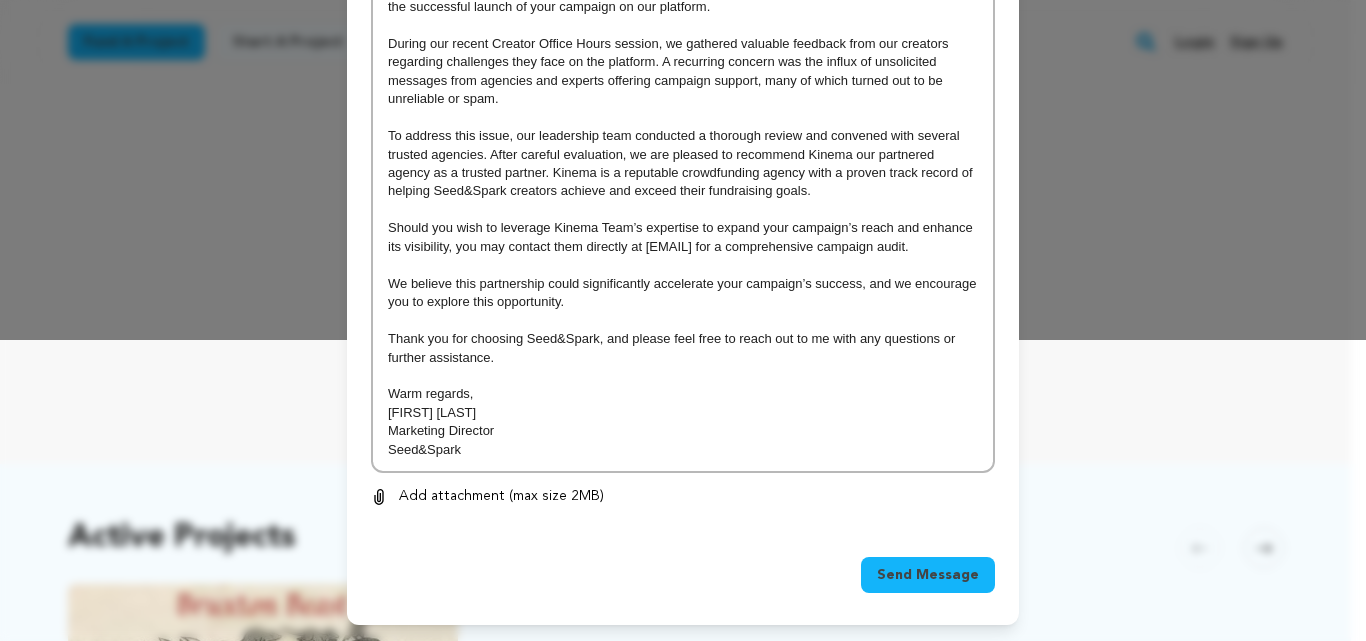 click on "Send Message" at bounding box center (928, 575) 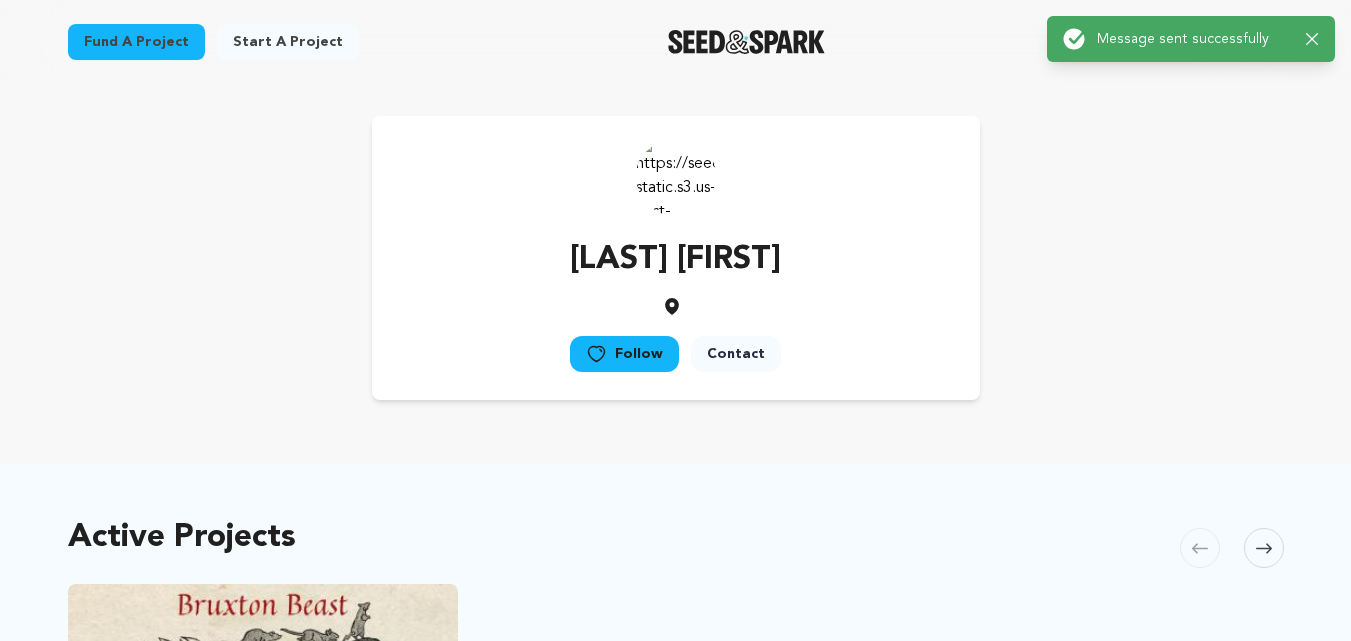 click 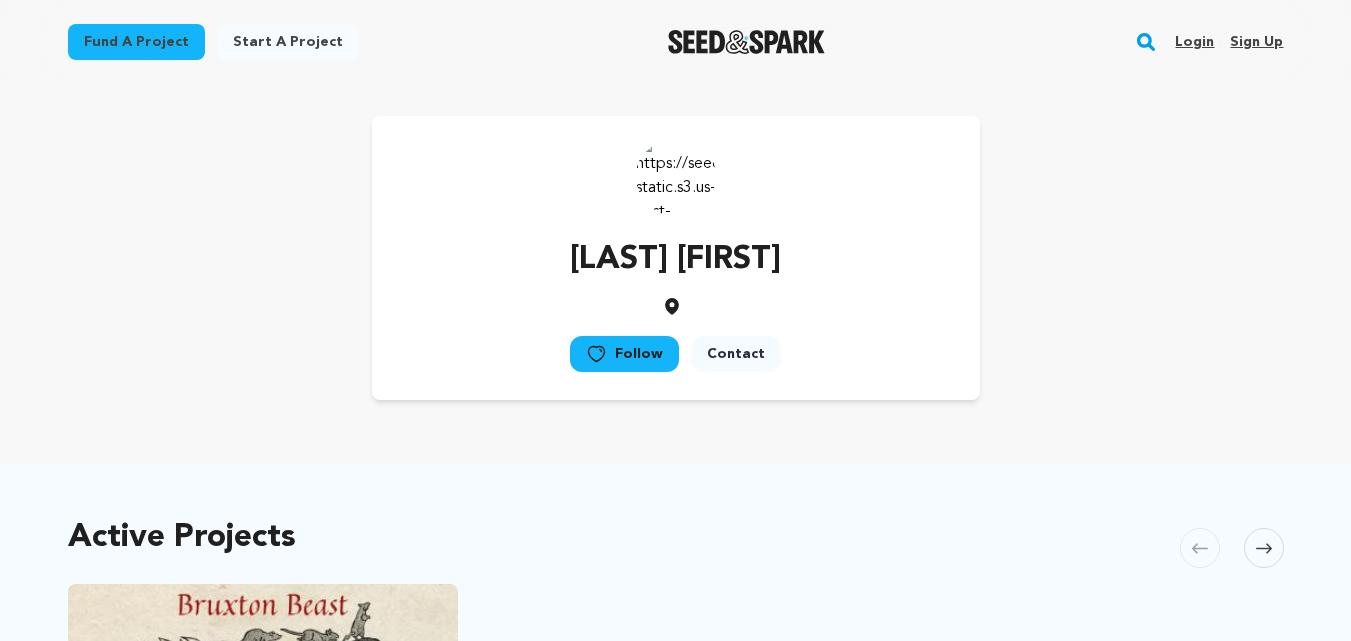 click on "Login" at bounding box center [1194, 42] 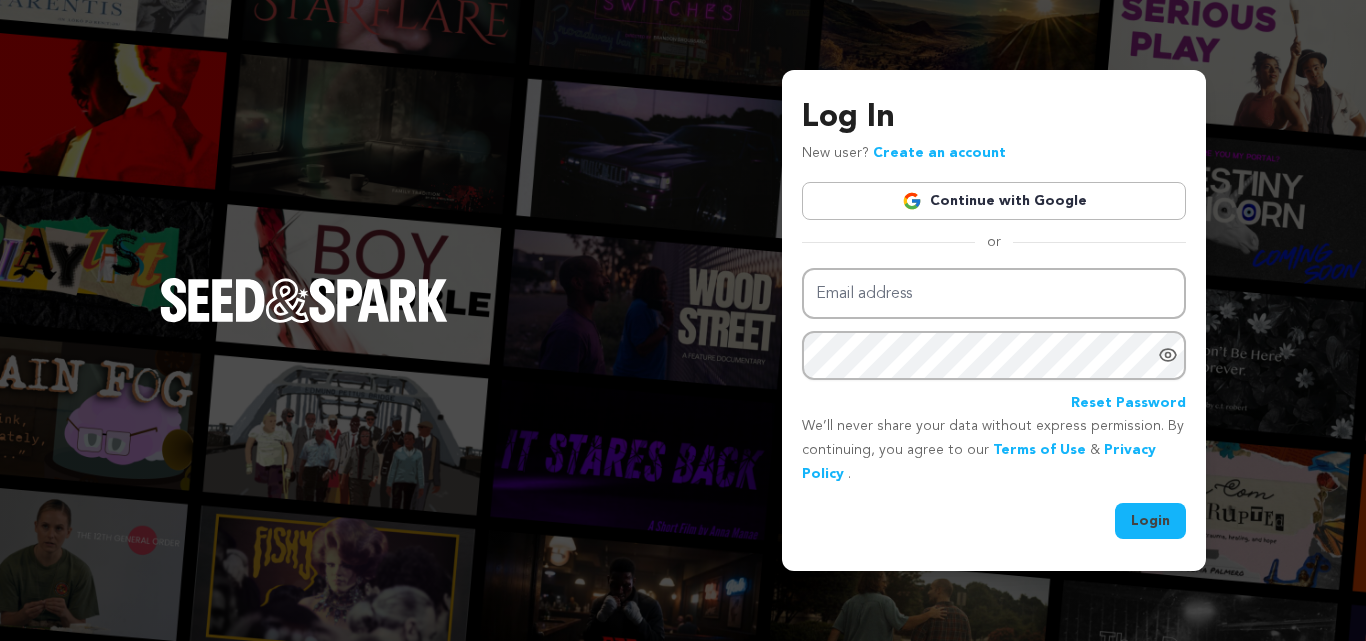 scroll, scrollTop: 0, scrollLeft: 0, axis: both 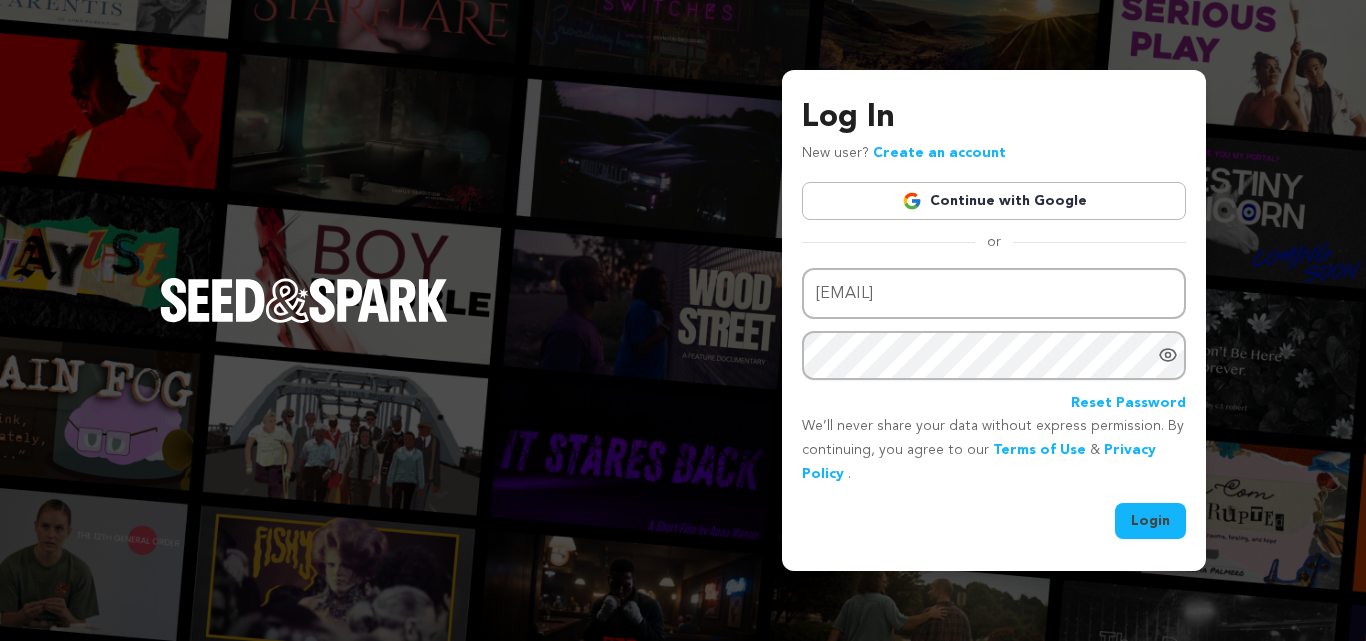 click on "Login" at bounding box center (1150, 521) 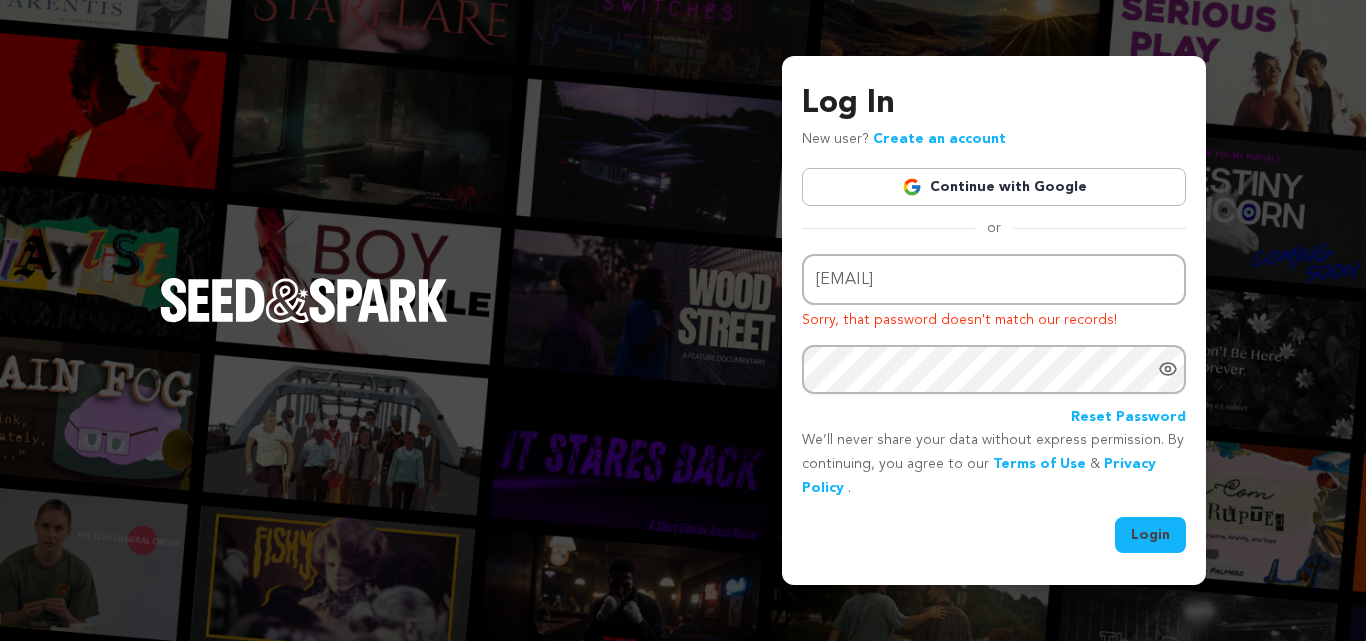 scroll, scrollTop: 0, scrollLeft: 0, axis: both 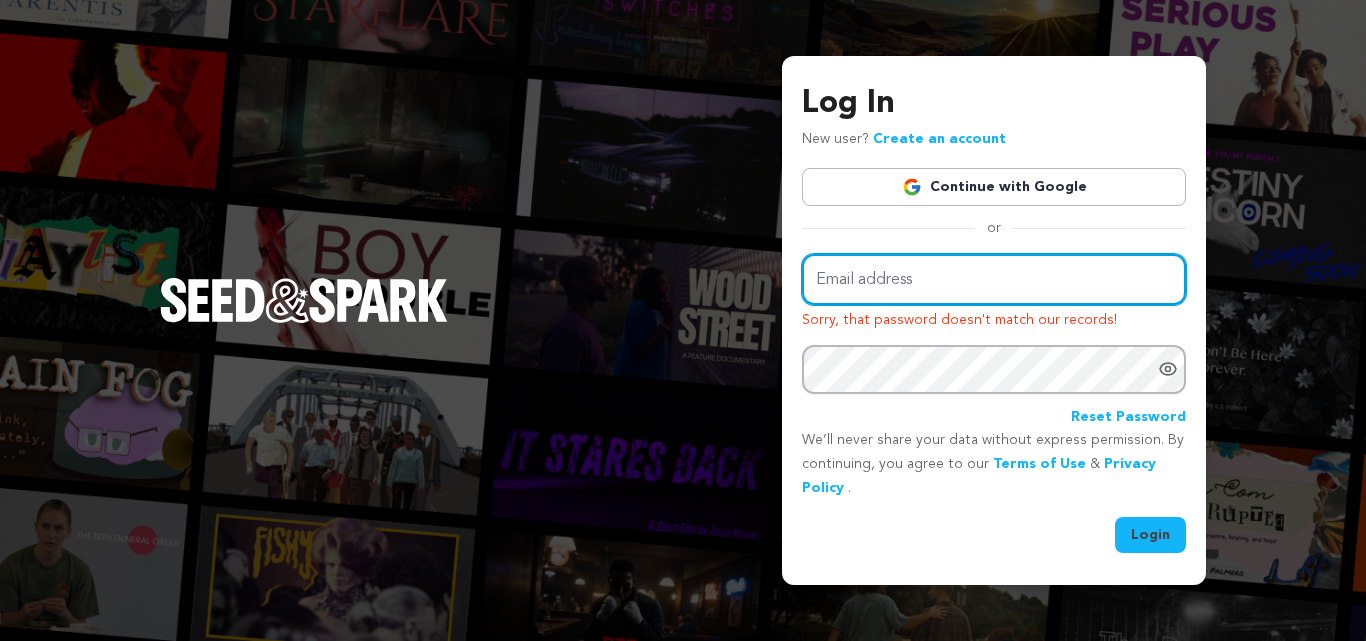 type on "[EMAIL]" 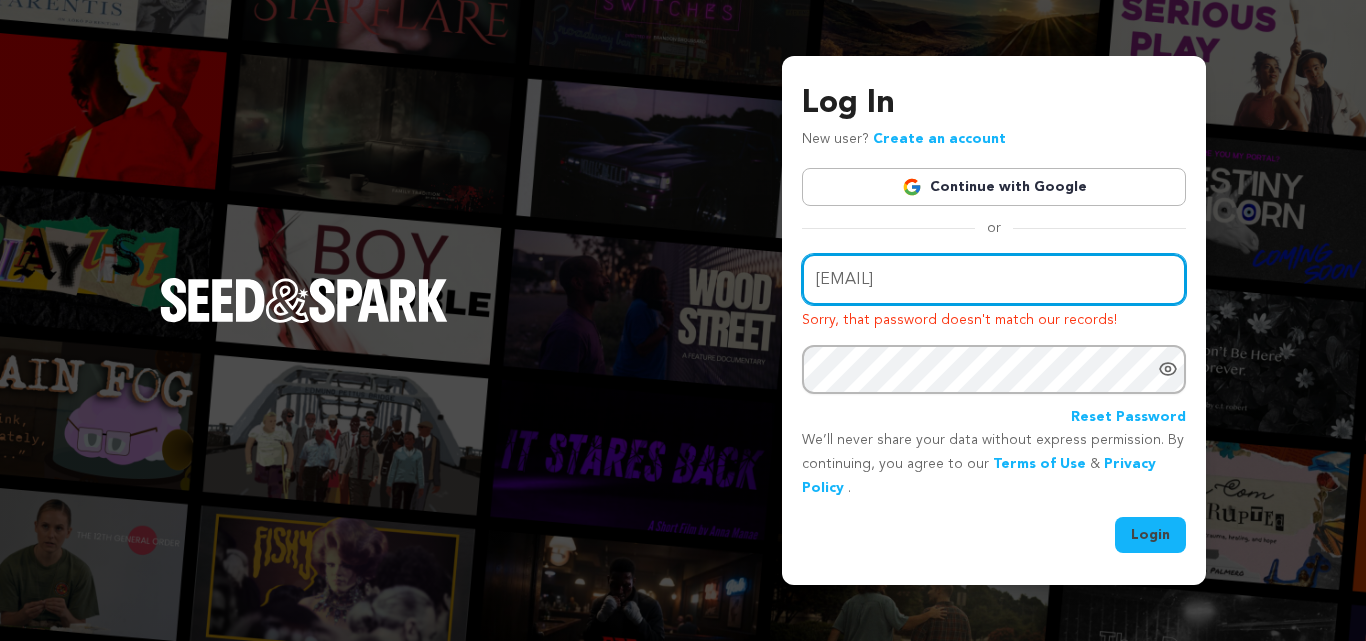 drag, startPoint x: 966, startPoint y: 286, endPoint x: 776, endPoint y: 292, distance: 190.09471 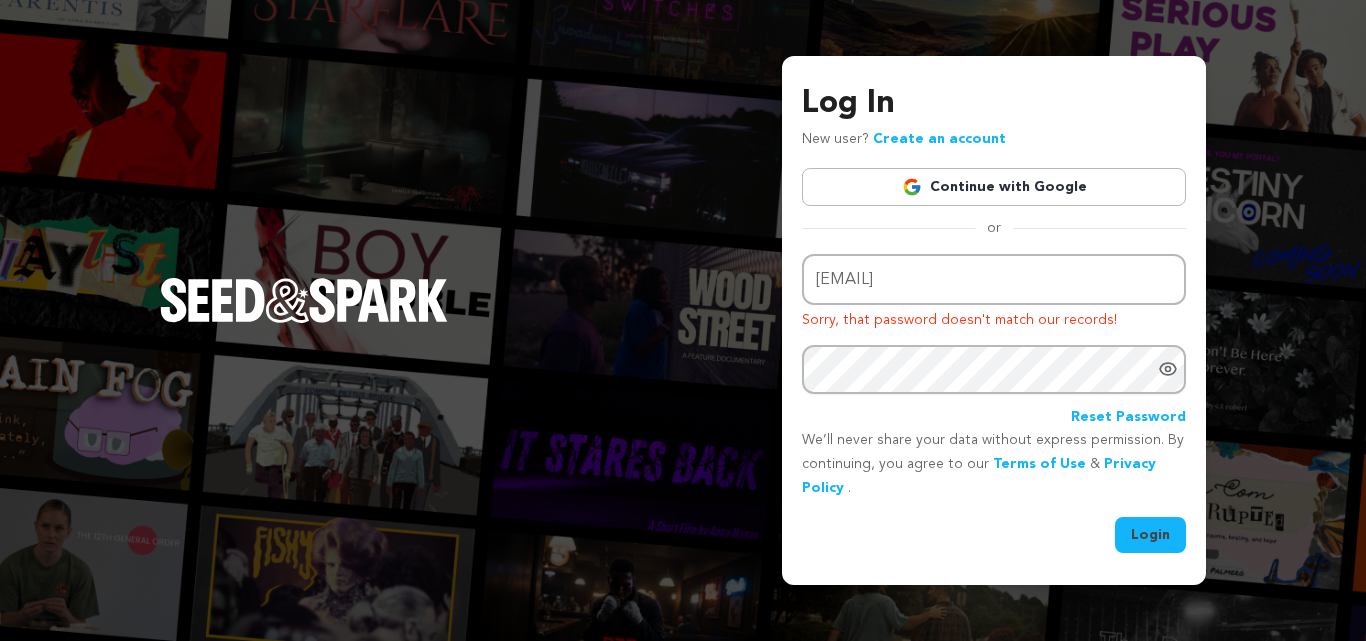click on "Log In
New user?
Create
an account
Continue with Google
or
Email address
[EMAIL]
Sorry, that password doesn't match our records!
Password" at bounding box center [683, 320] 